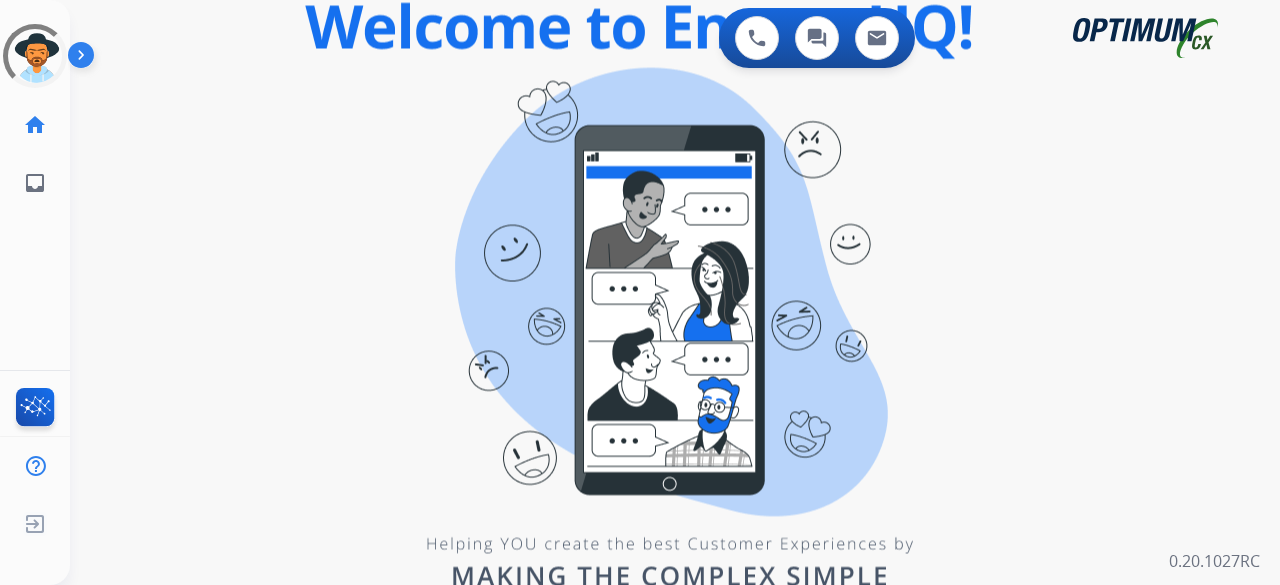 scroll, scrollTop: 0, scrollLeft: 0, axis: both 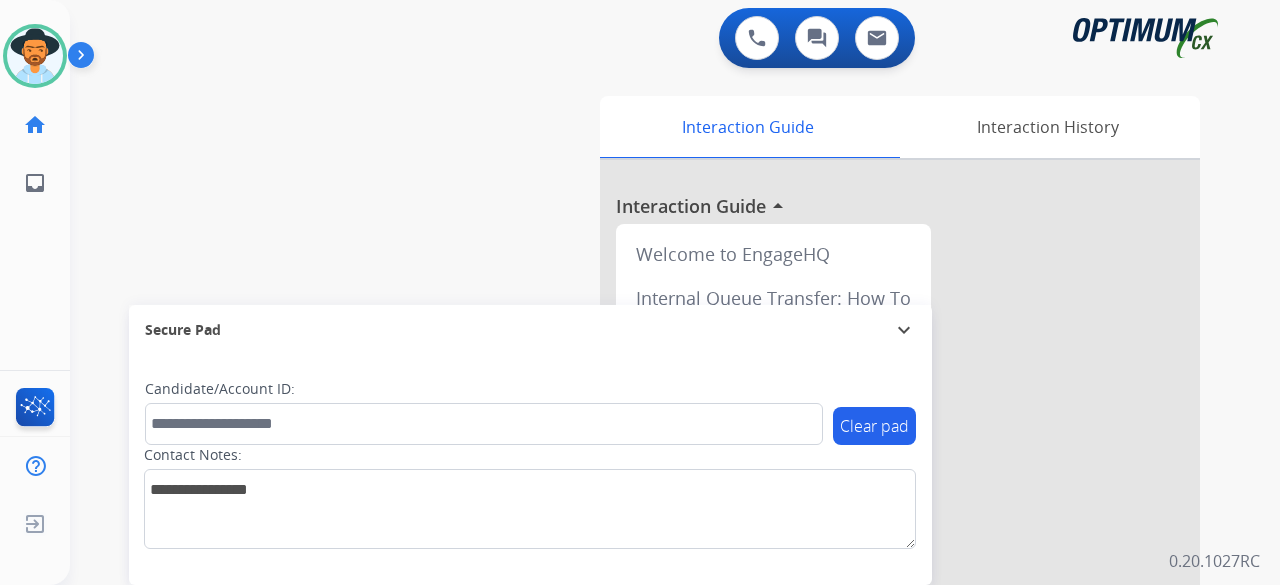 click on "swap_horiz Break voice bridge close_fullscreen Connect 3-Way Call merge_type Separate 3-Way Call  Interaction Guide   Interaction History  Interaction Guide arrow_drop_up  Welcome to EngageHQ   Internal Queue Transfer: How To  Secure Pad expand_more Clear pad Candidate/Account ID: Contact Notes:" at bounding box center [651, 489] 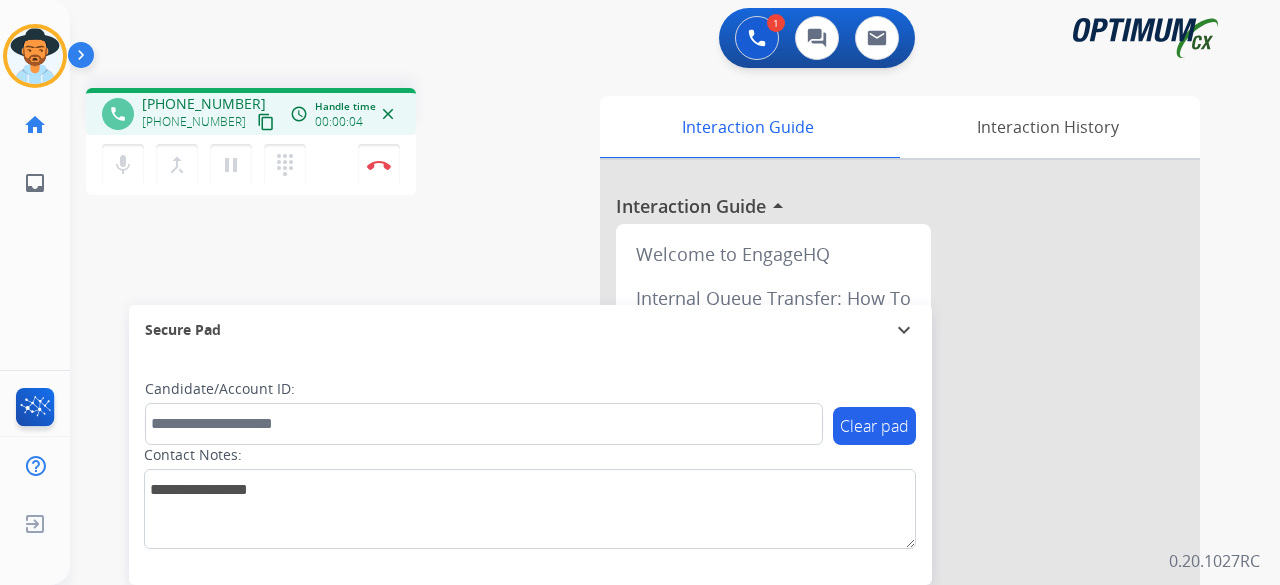 click on "mic Mute" at bounding box center (123, 165) 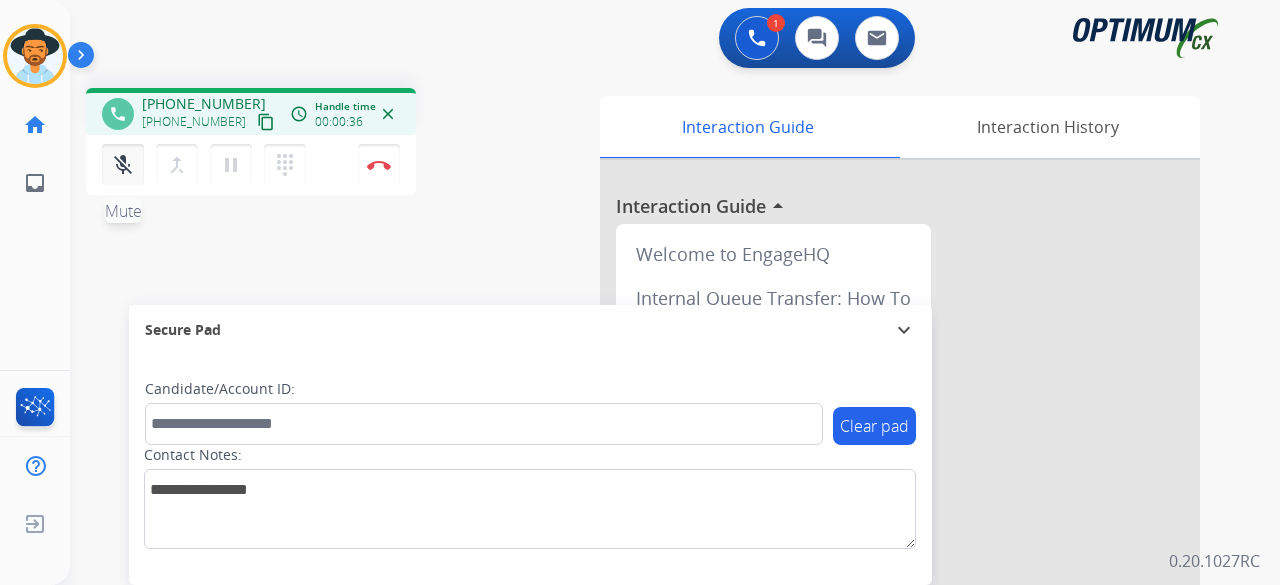 click on "mic_off" at bounding box center [123, 165] 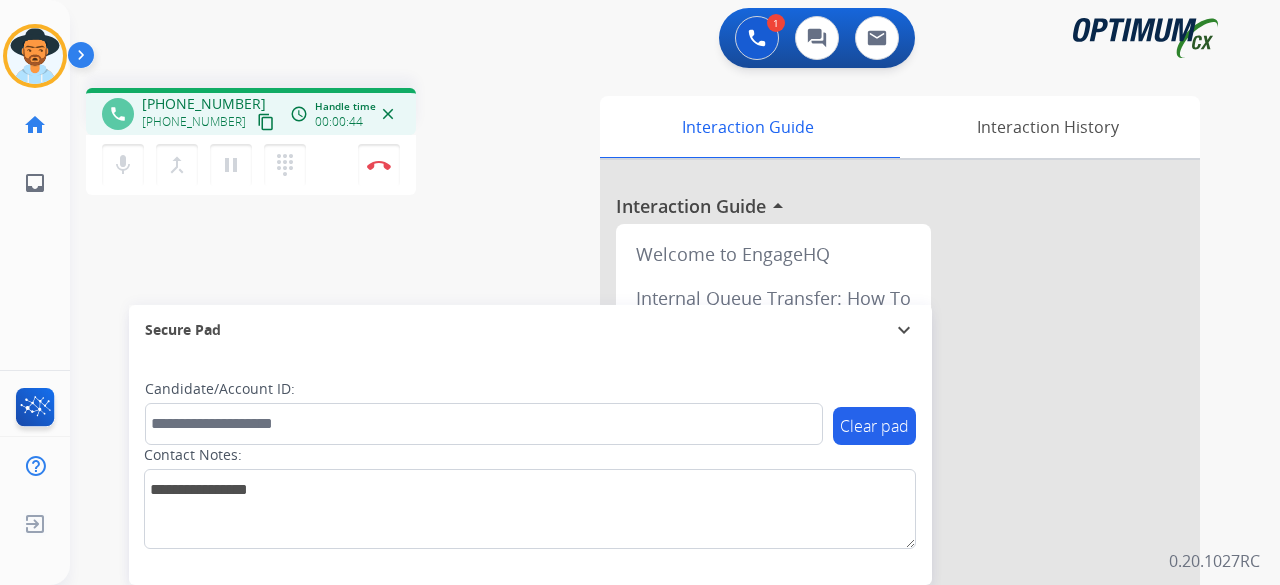 click on "content_copy" at bounding box center (266, 122) 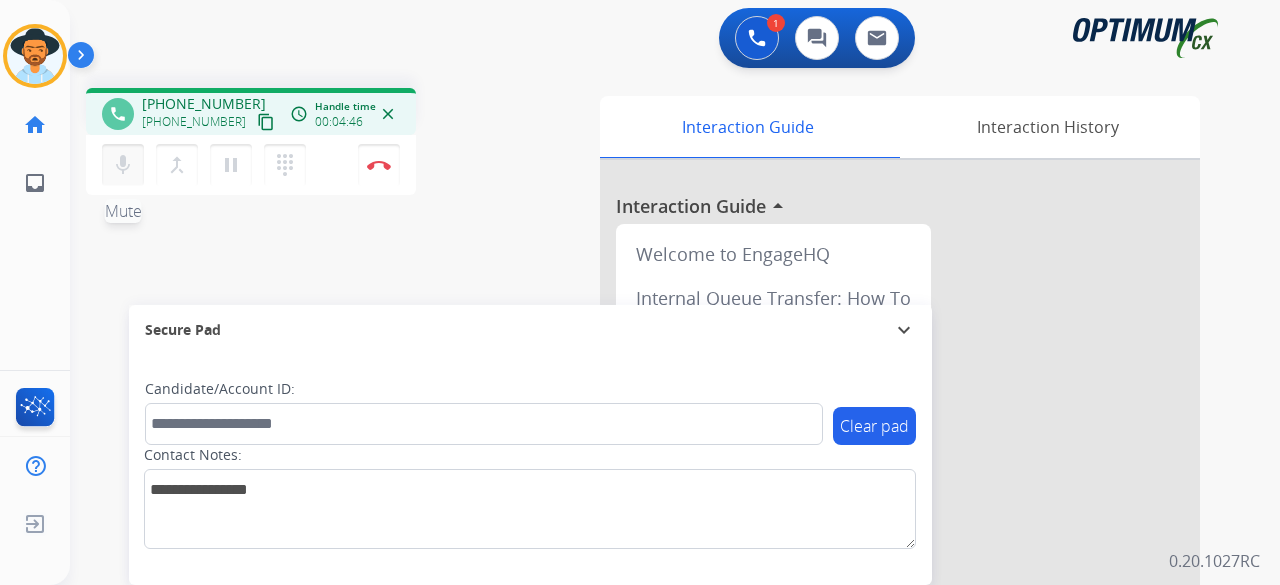 click on "mic" at bounding box center (123, 165) 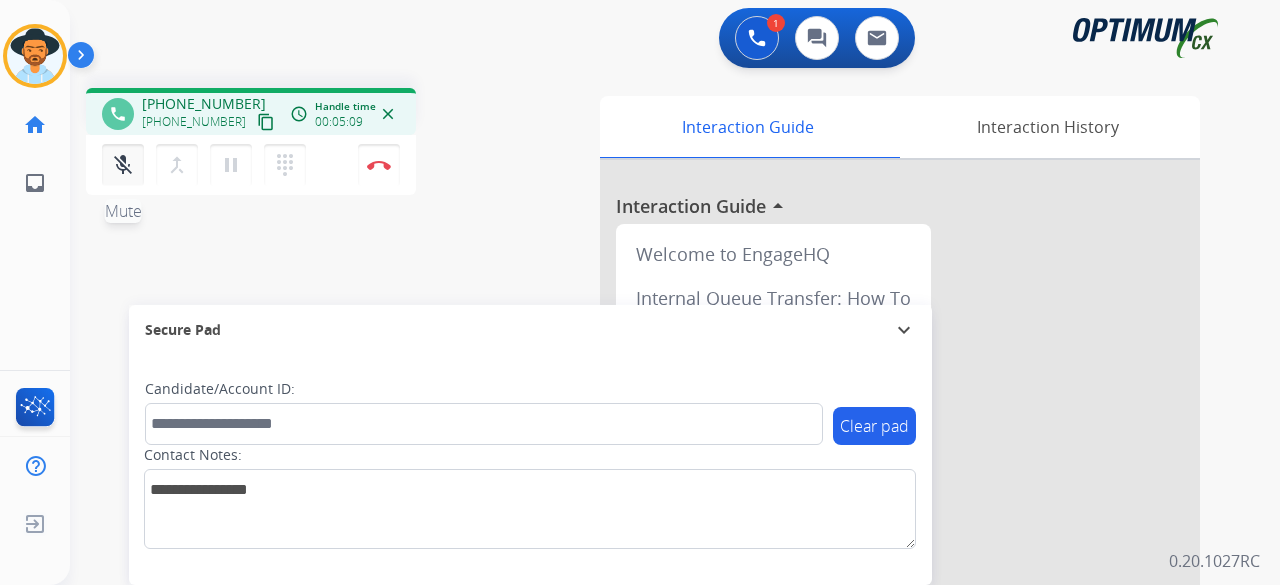 click on "mic_off" at bounding box center [123, 165] 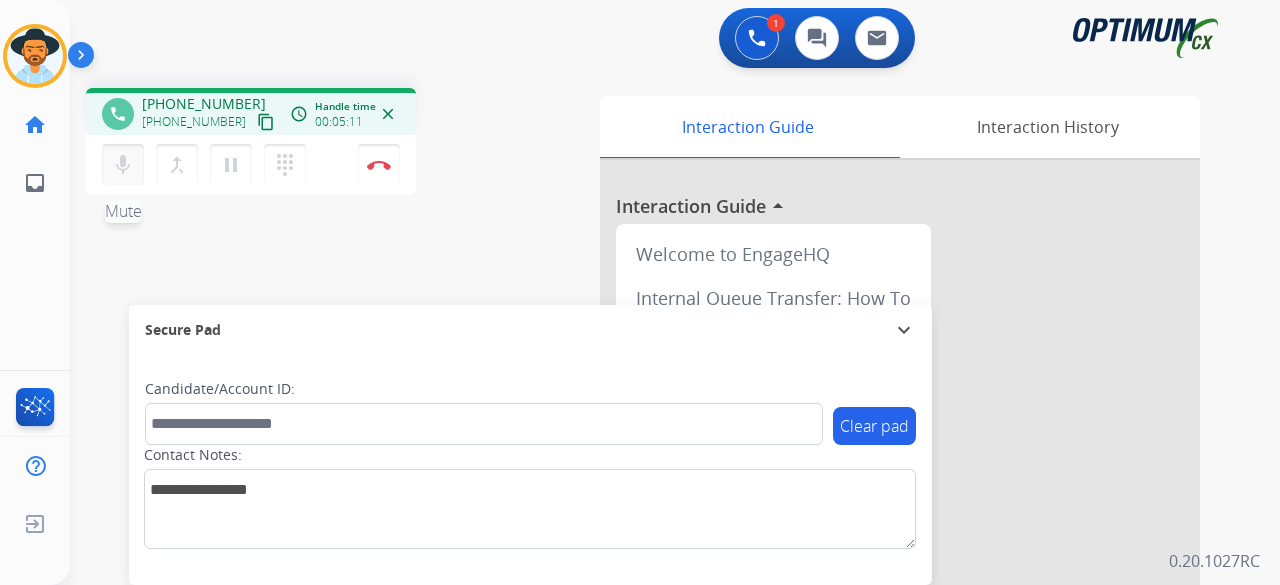 click on "mic" at bounding box center (123, 165) 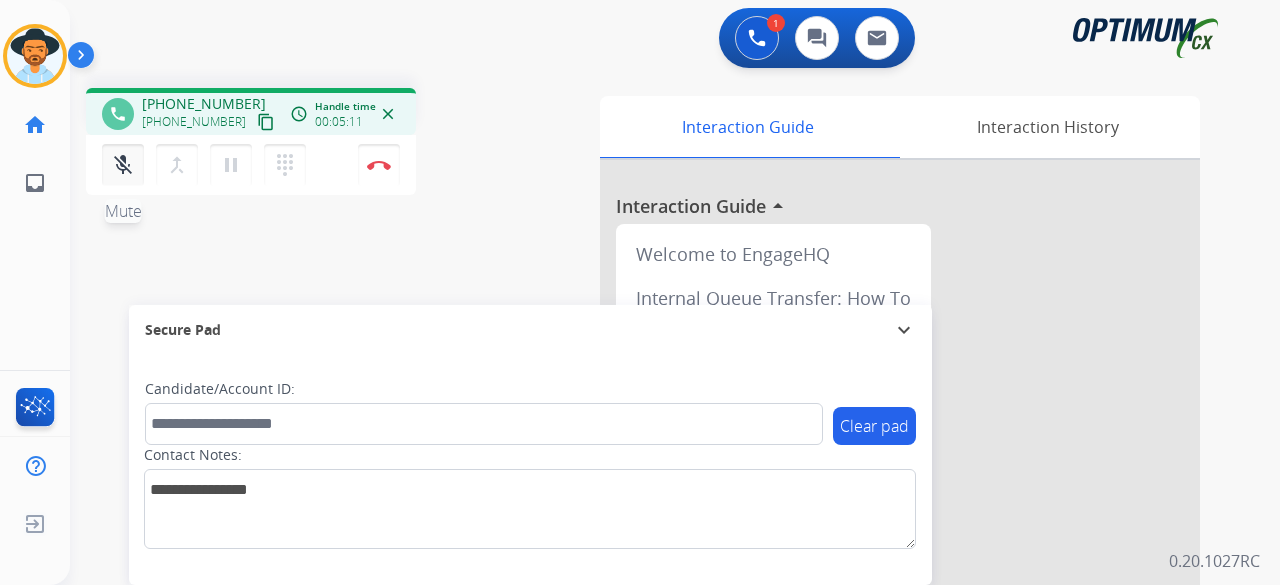 click on "mic_off" at bounding box center [123, 165] 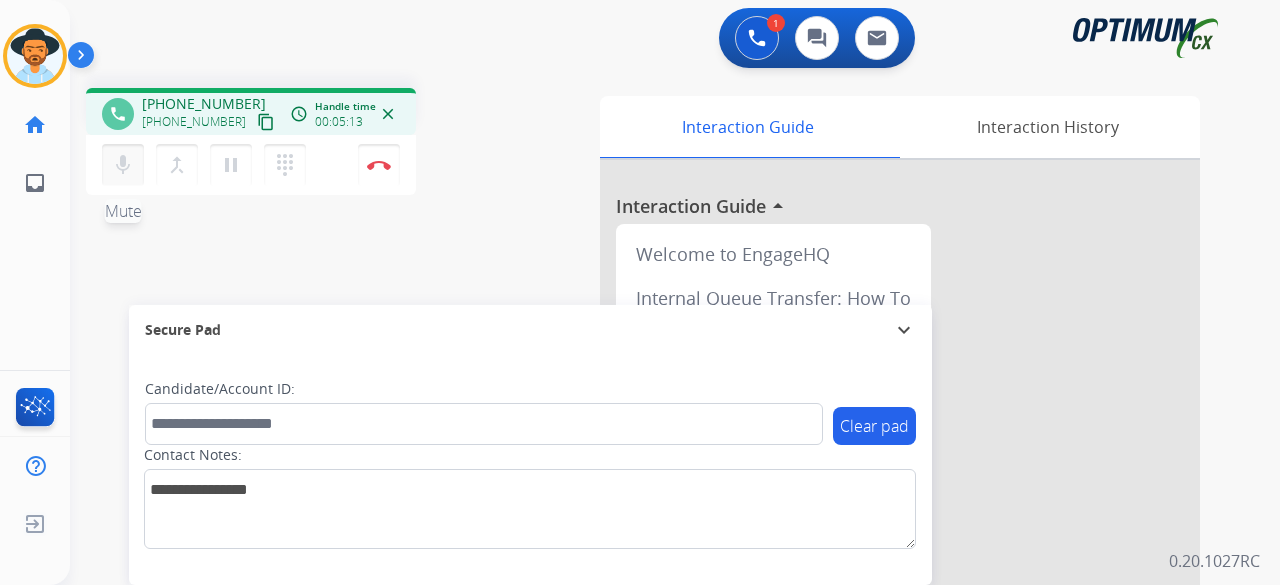 click on "mic" at bounding box center (123, 165) 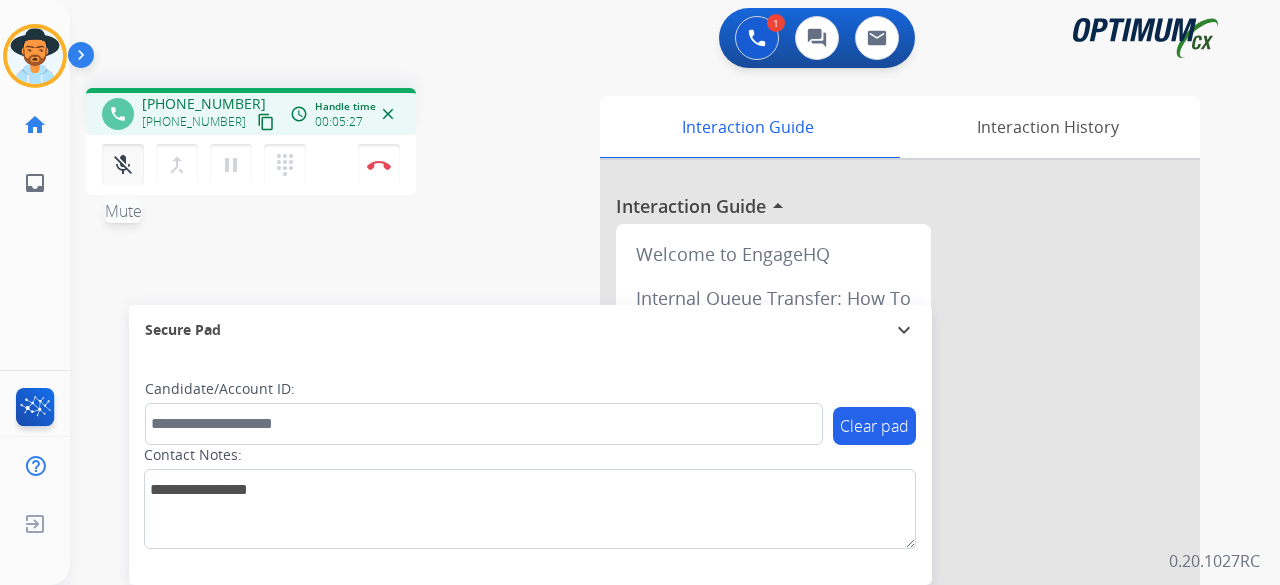 click on "mic_off" at bounding box center (123, 165) 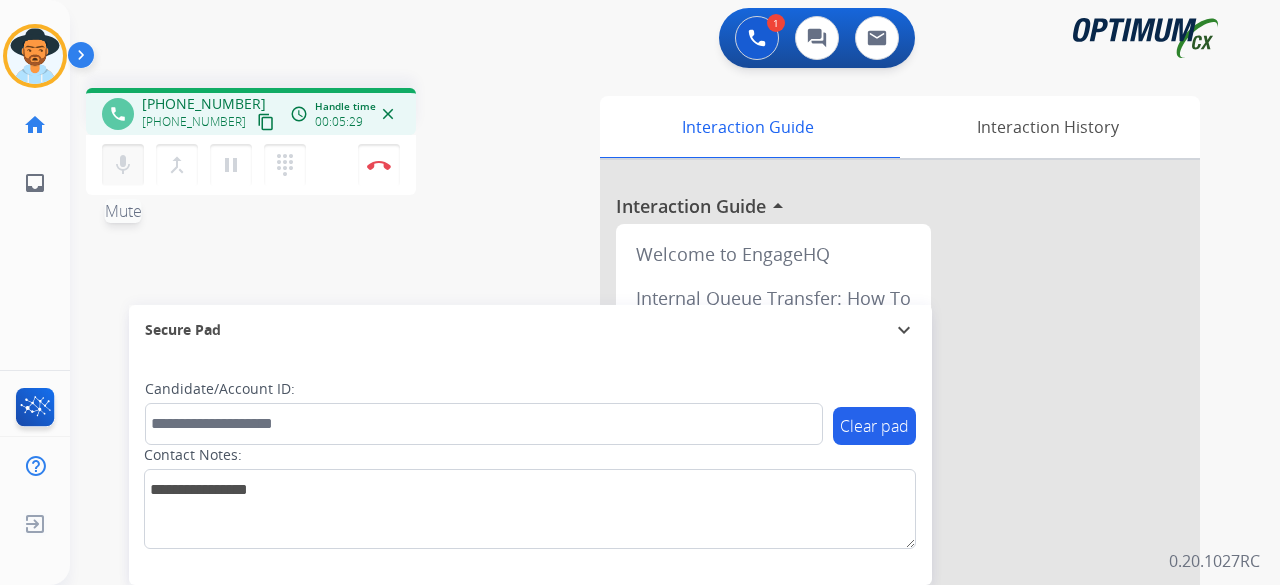 click on "mic" at bounding box center (123, 165) 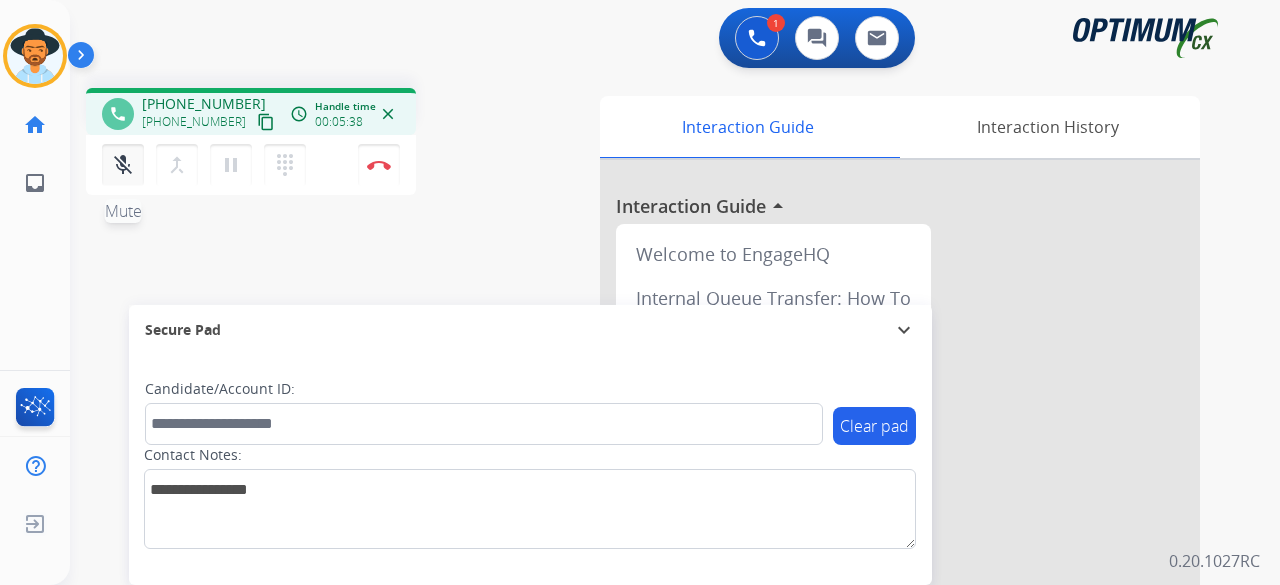 click on "mic_off" at bounding box center (123, 165) 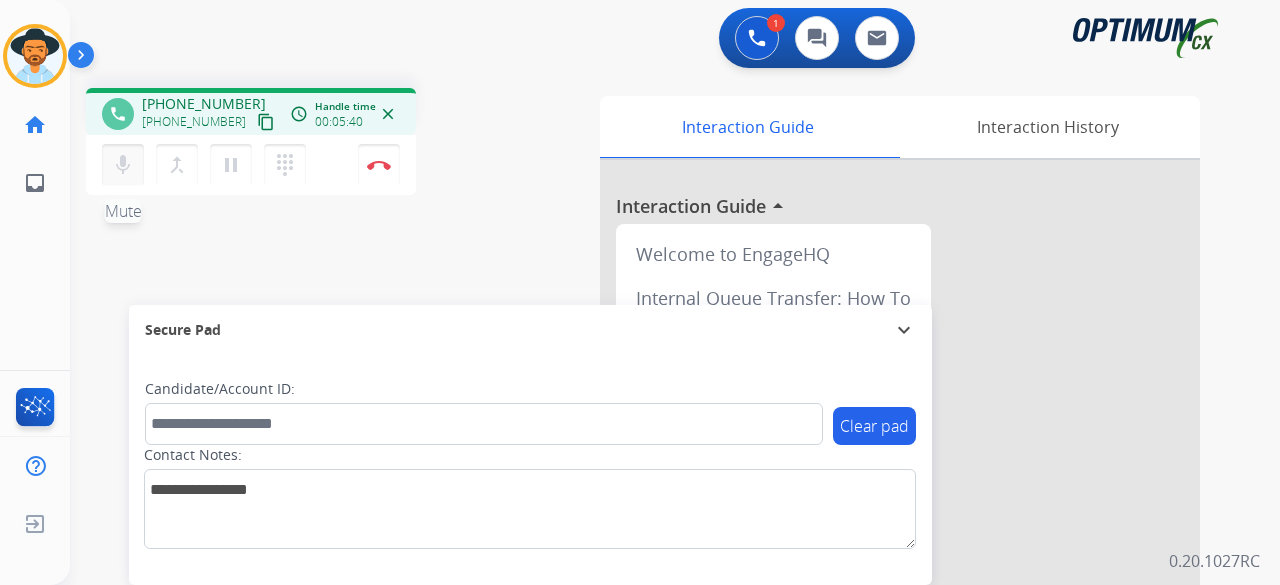 click on "mic" at bounding box center (123, 165) 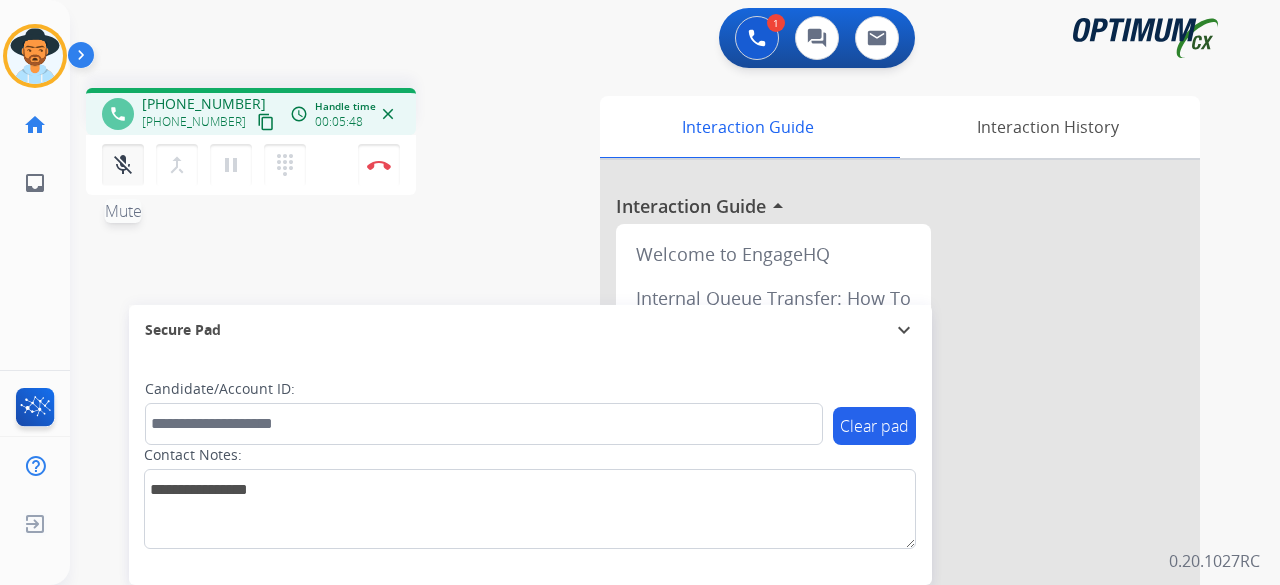 click on "mic_off" at bounding box center (123, 165) 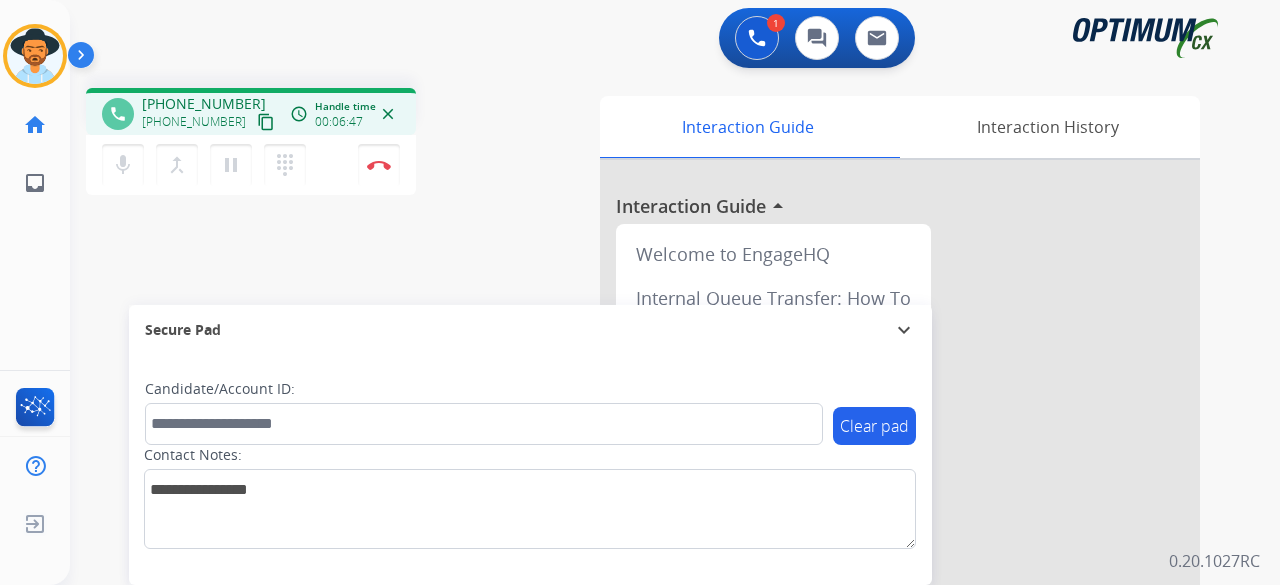 click on "mic Mute merge_type Bridge pause Hold dialpad Dialpad Disconnect" at bounding box center [251, 165] 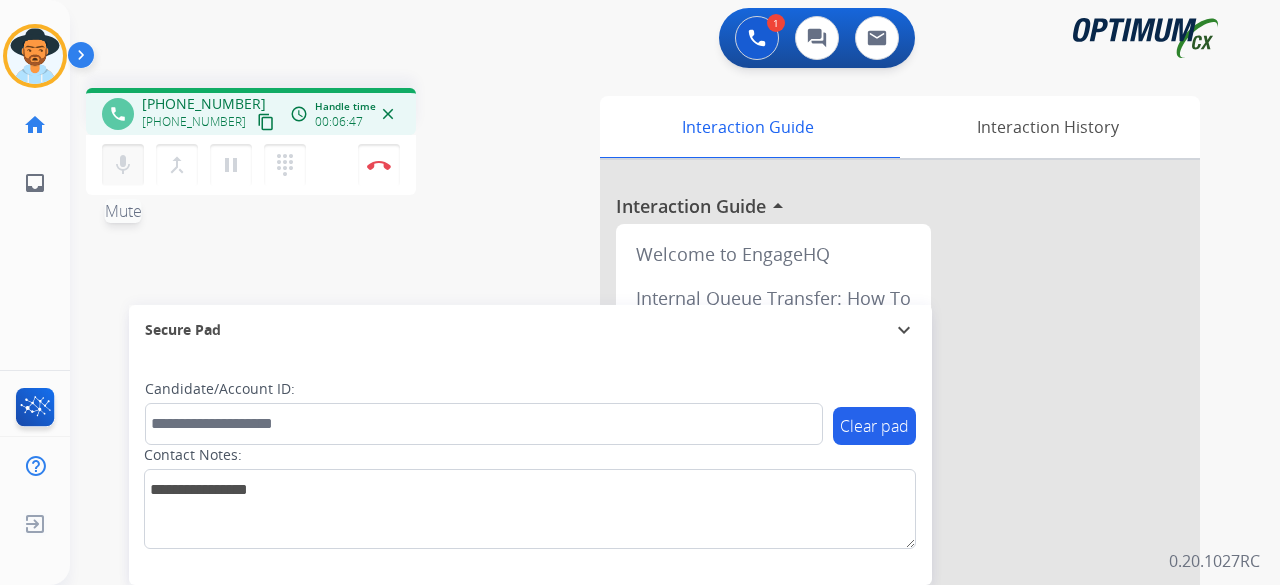 click on "mic" at bounding box center (123, 165) 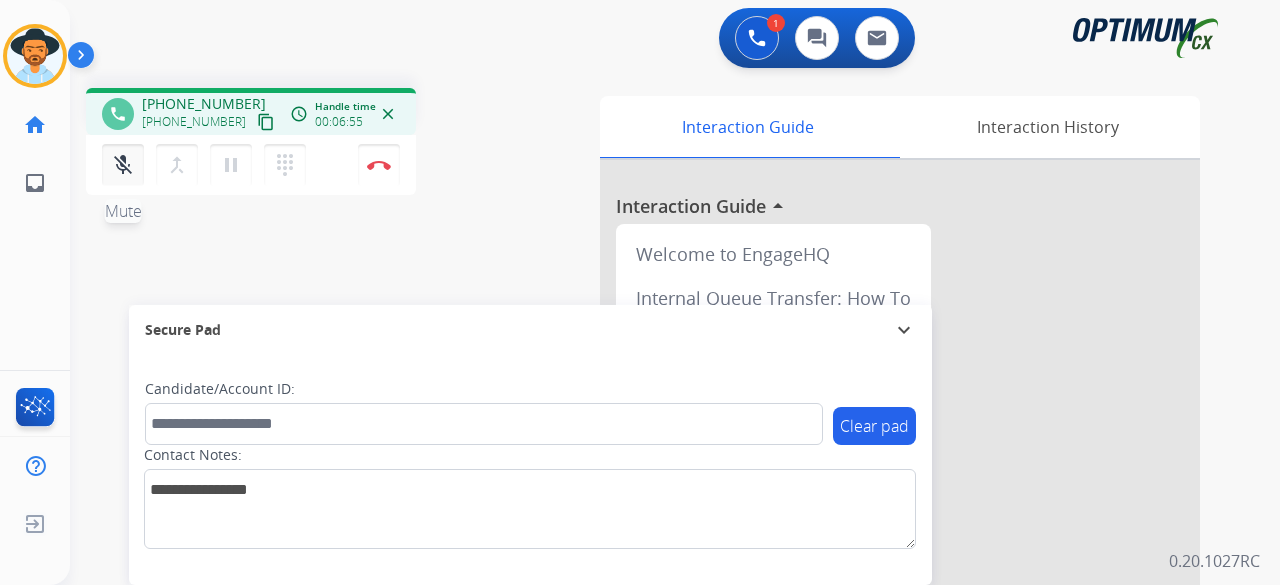 click on "mic_off" at bounding box center [123, 165] 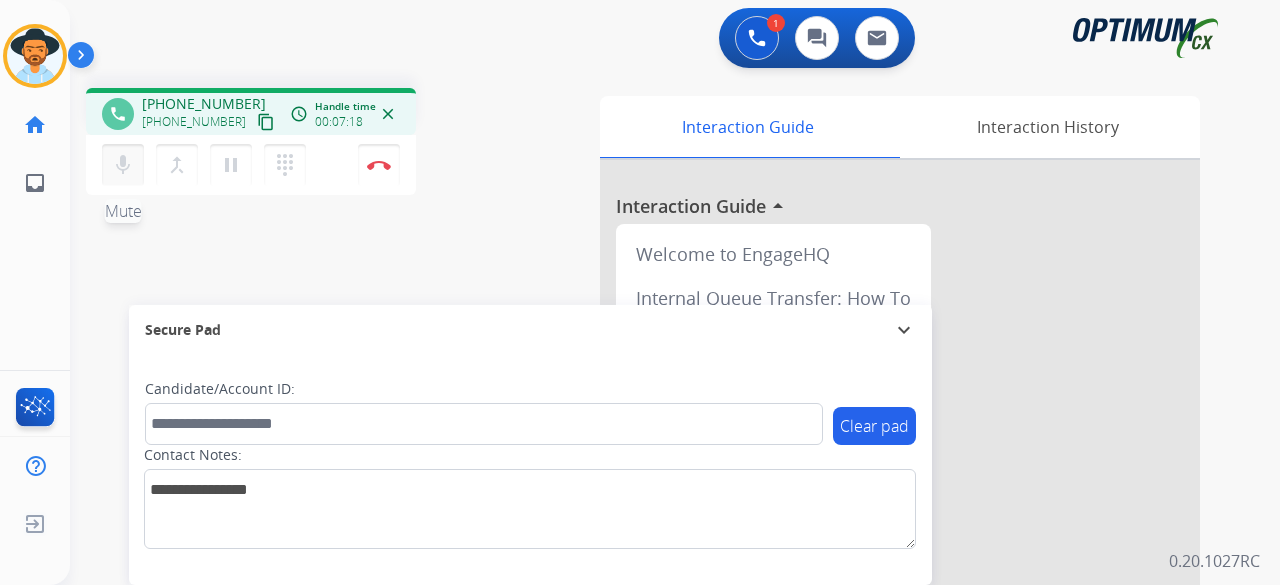 click on "mic" at bounding box center (123, 165) 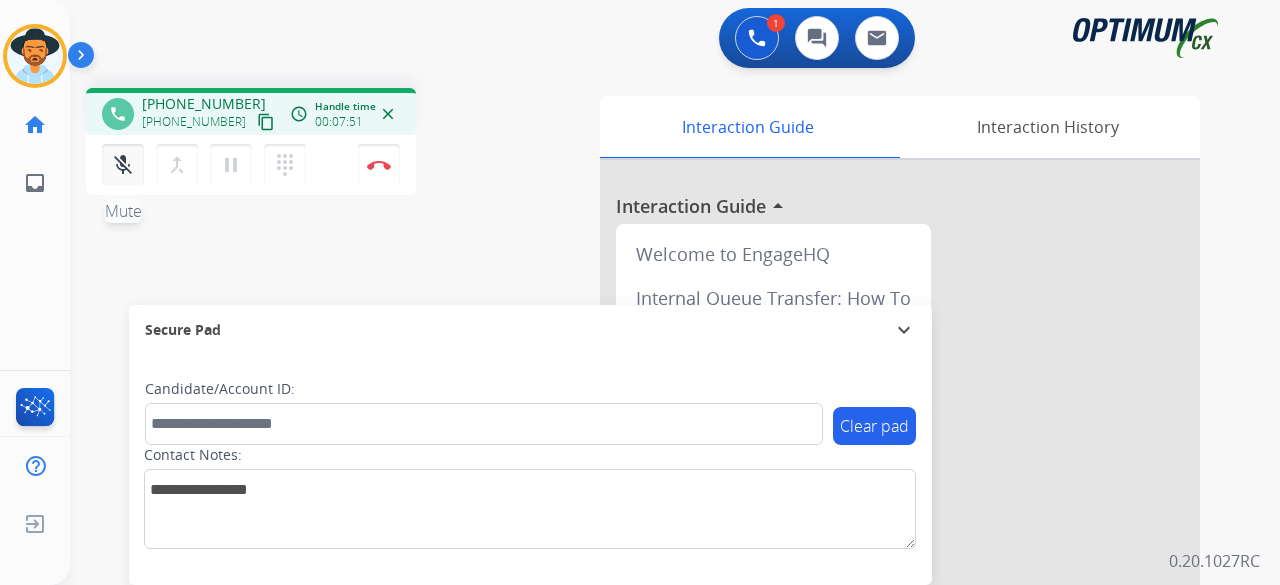 click on "mic_off" at bounding box center [123, 165] 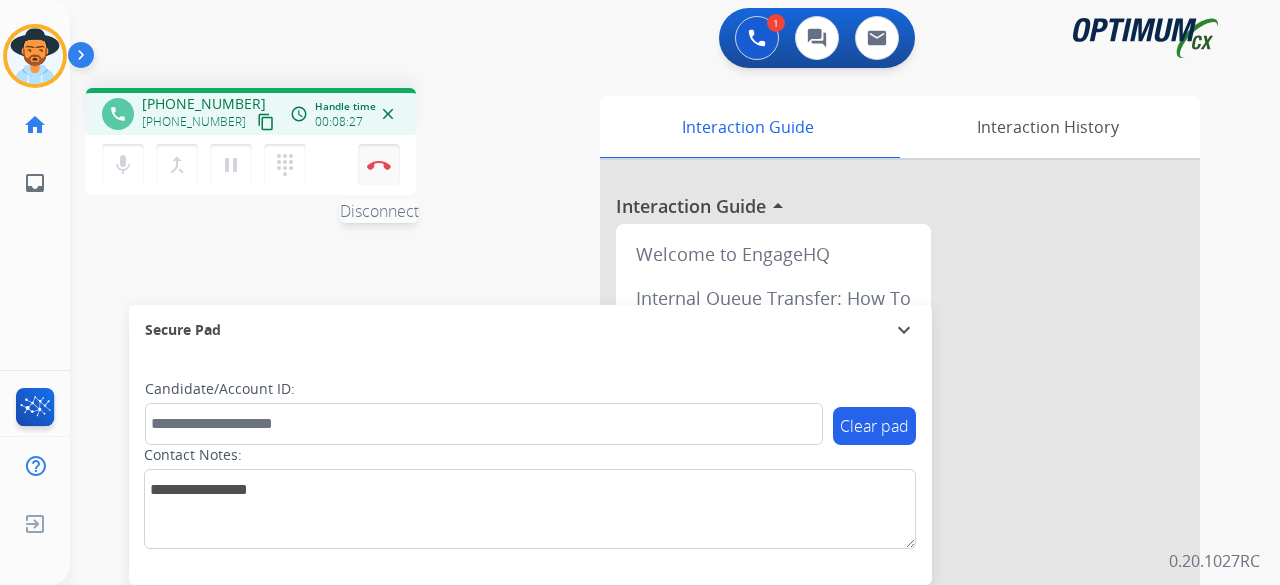 click on "Disconnect" at bounding box center (379, 165) 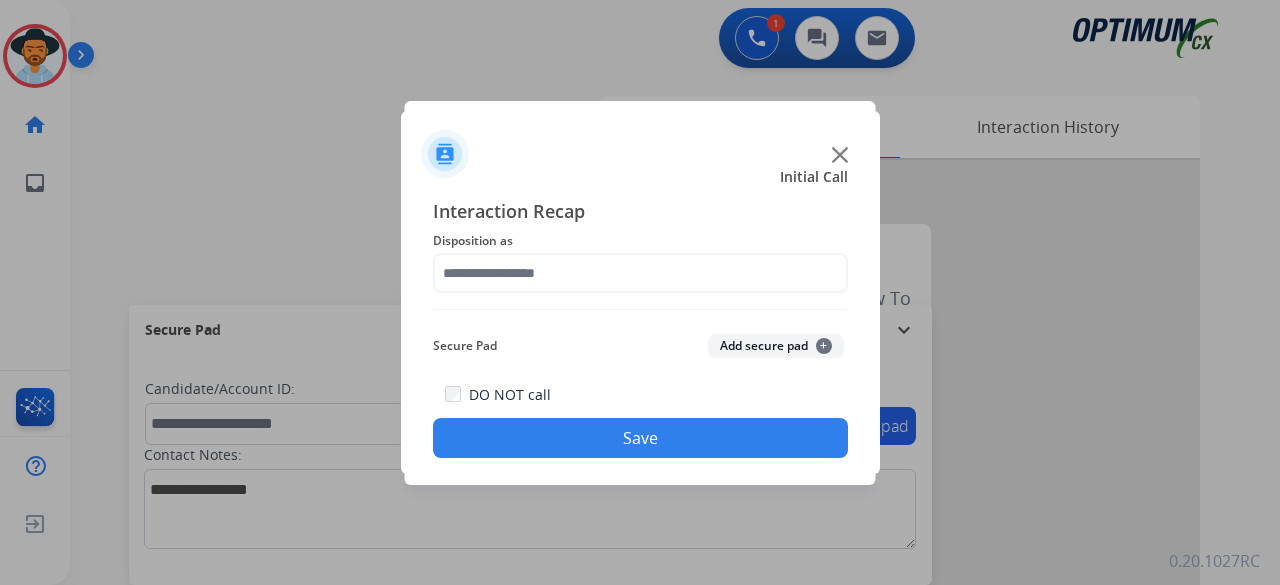 click 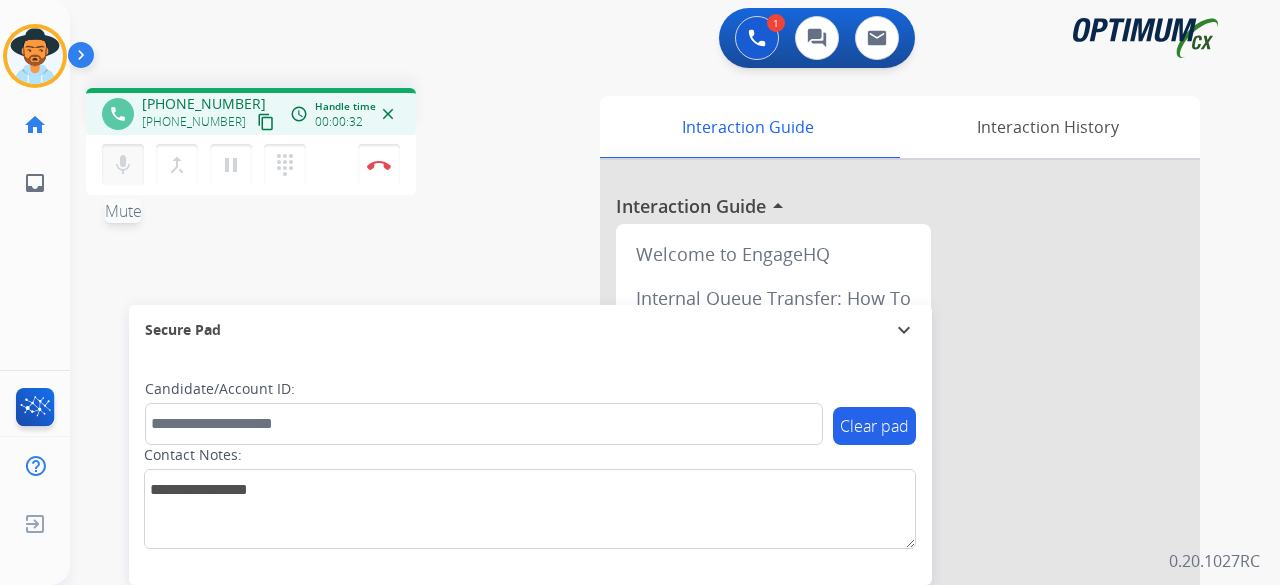 click on "mic Mute" at bounding box center [123, 165] 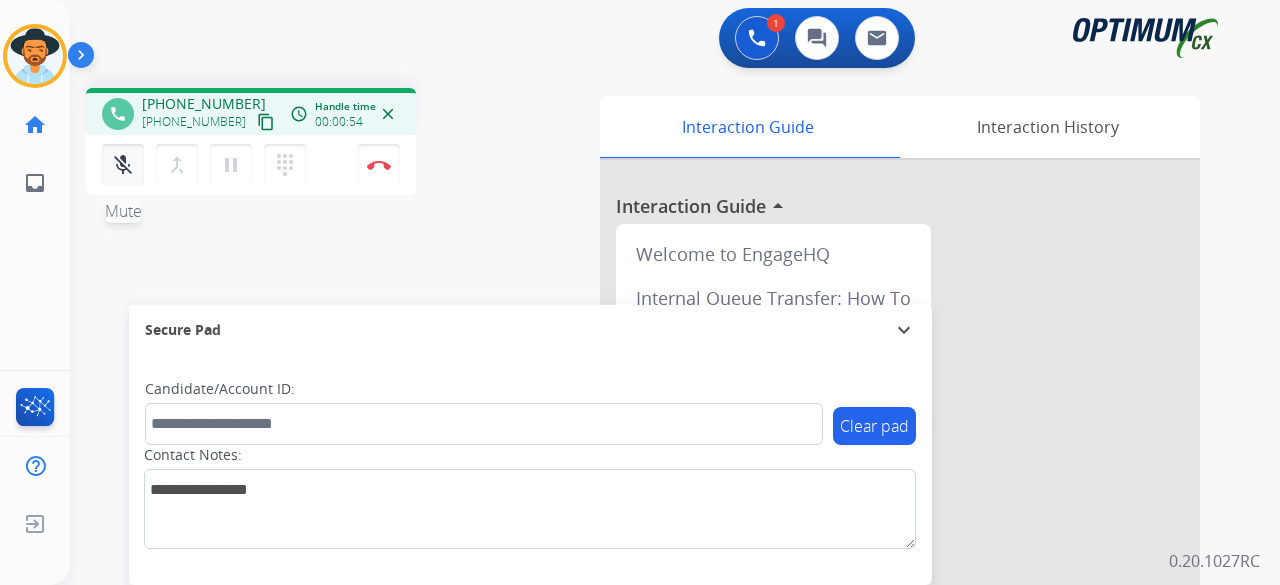 click on "mic_off" at bounding box center [123, 165] 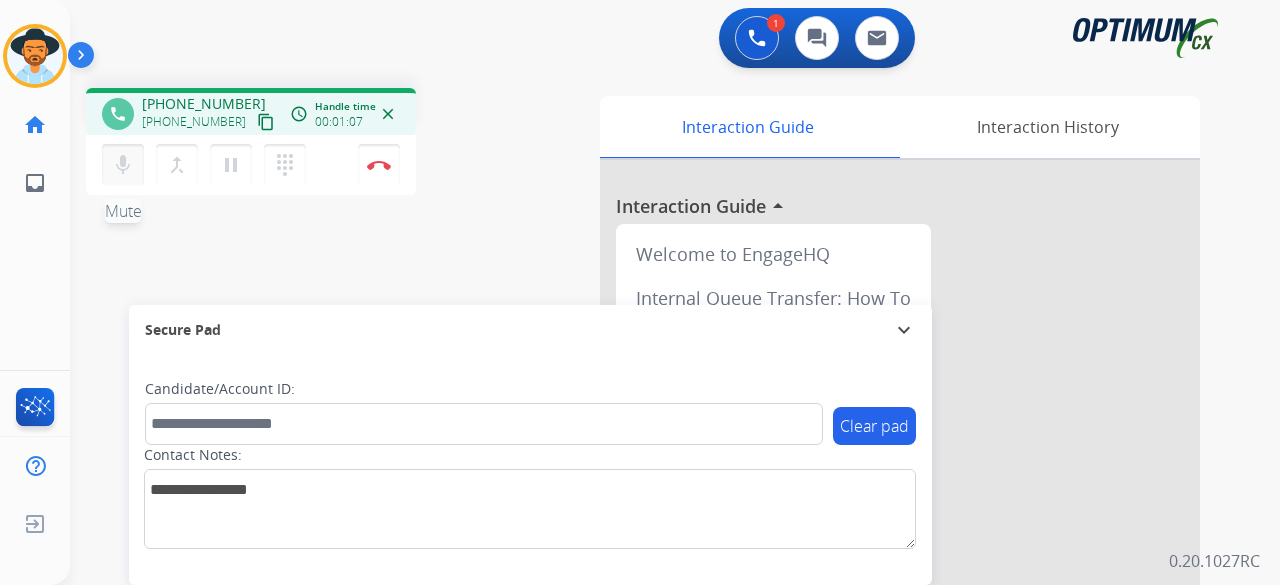 click on "mic" at bounding box center [123, 165] 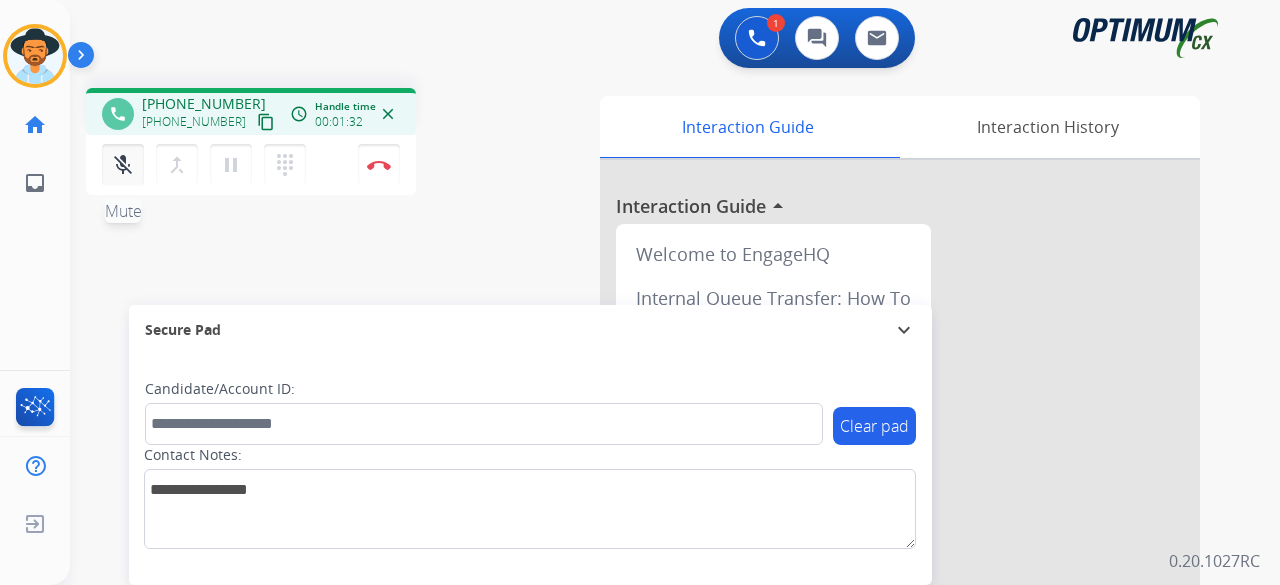 click on "mic_off" at bounding box center (123, 165) 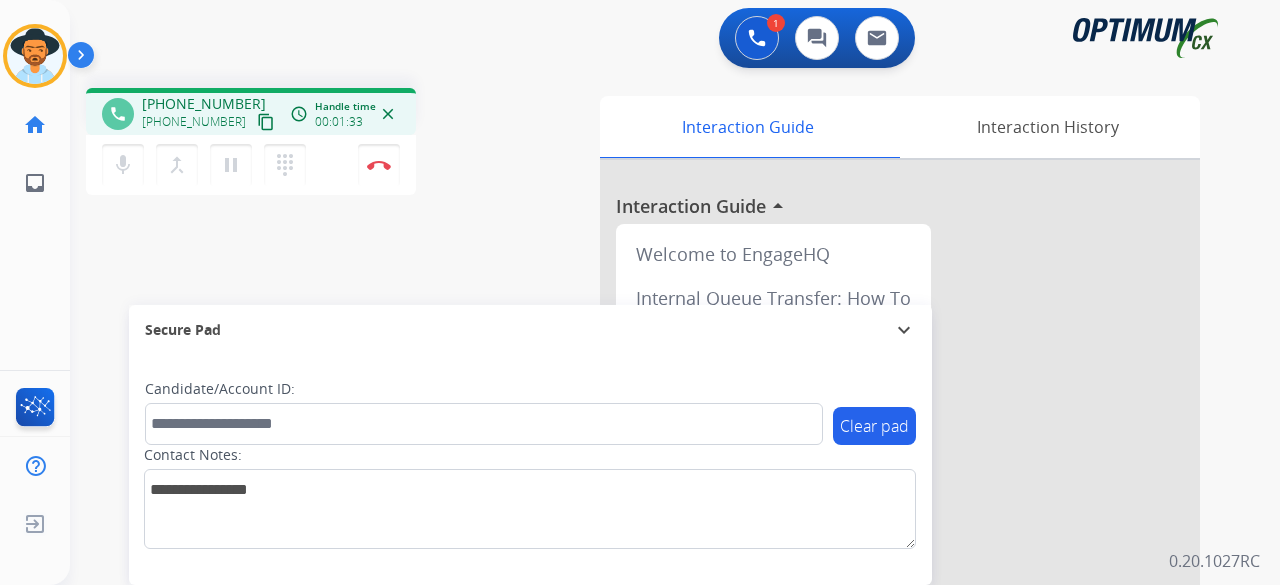 click on "content_copy" at bounding box center (266, 122) 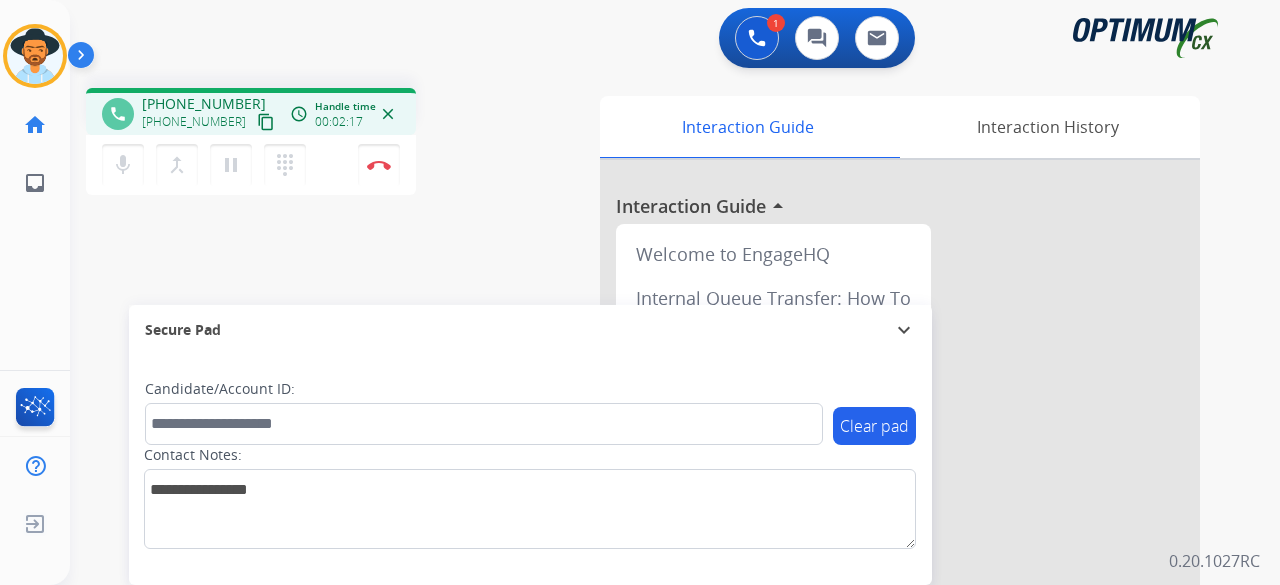 click on "content_copy" at bounding box center [266, 122] 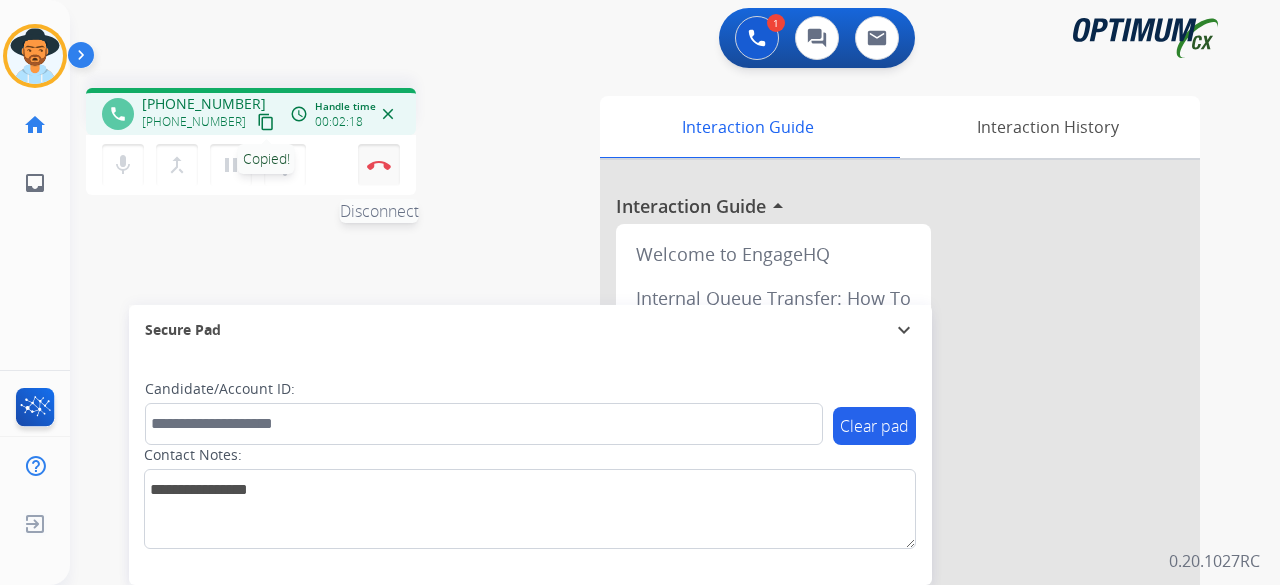 click on "Disconnect" at bounding box center (379, 165) 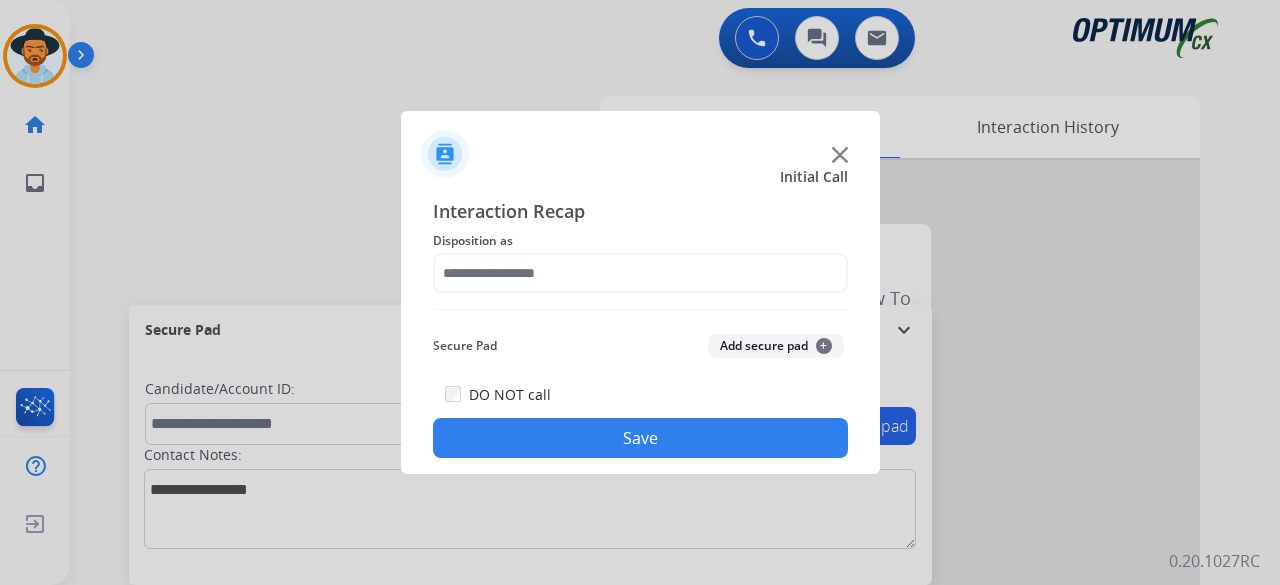 click at bounding box center [640, 292] 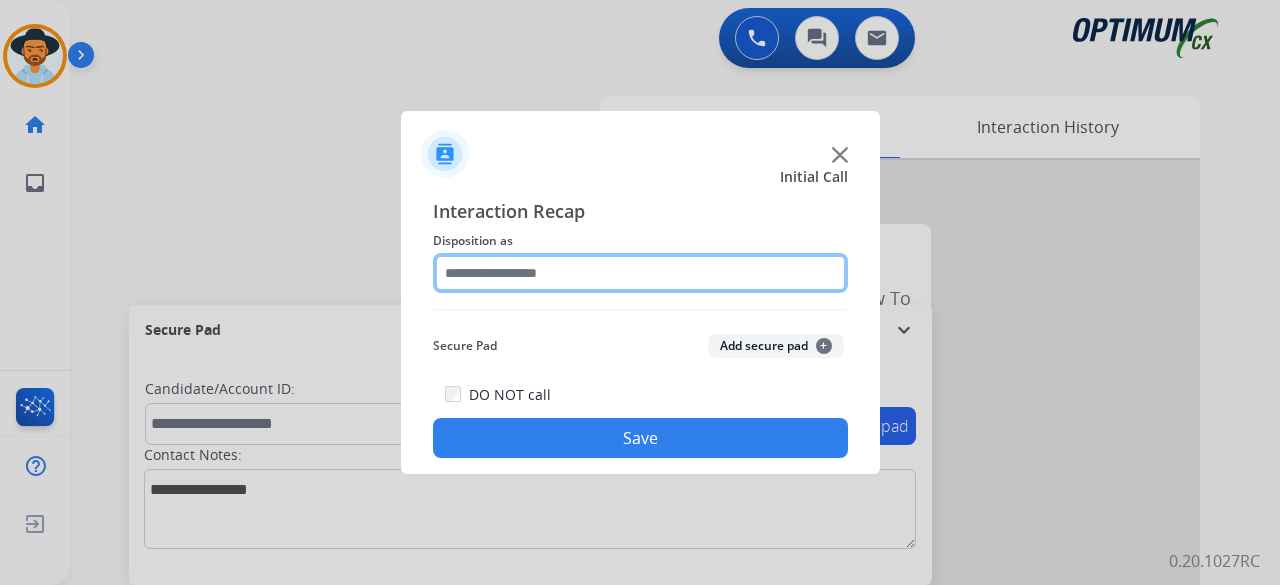click 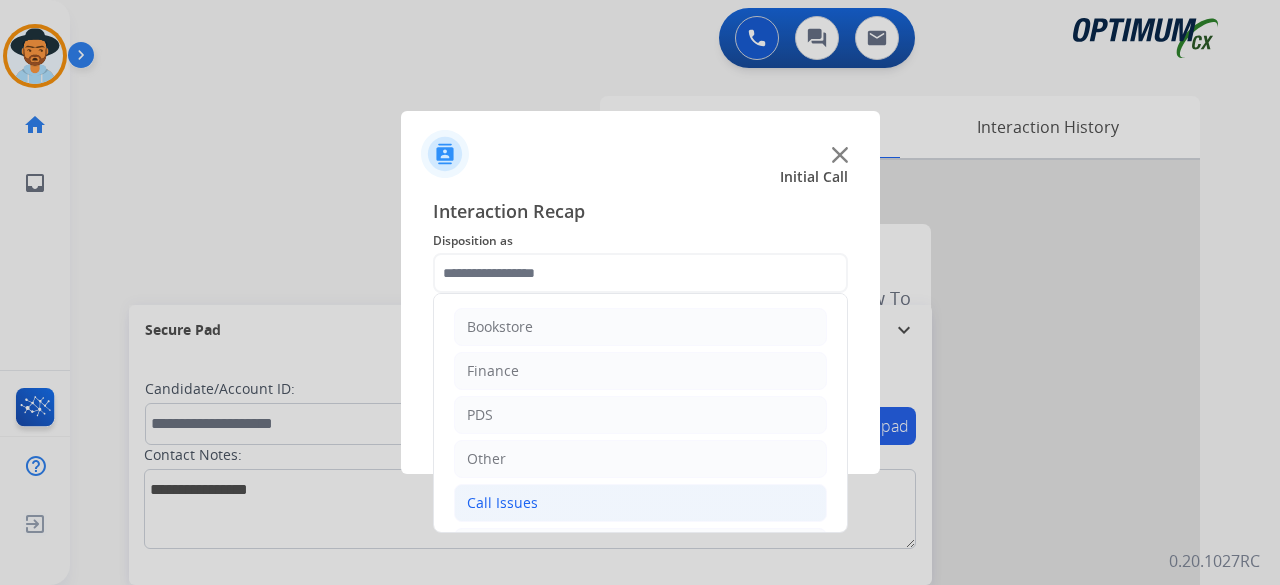 click on "Call Issues" 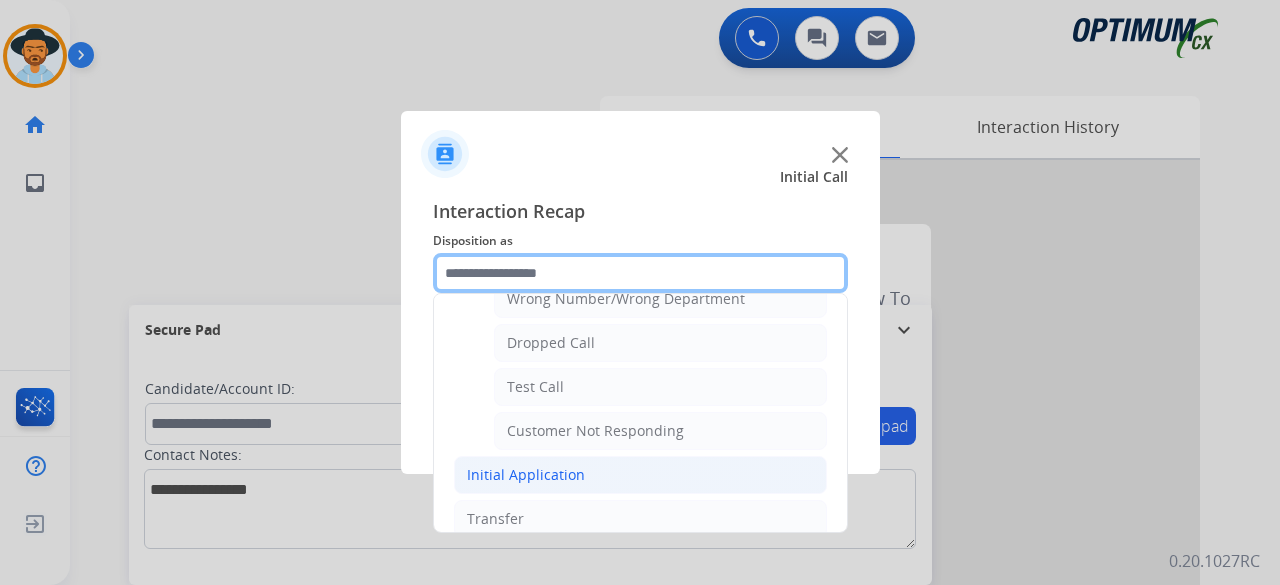 scroll, scrollTop: 291, scrollLeft: 0, axis: vertical 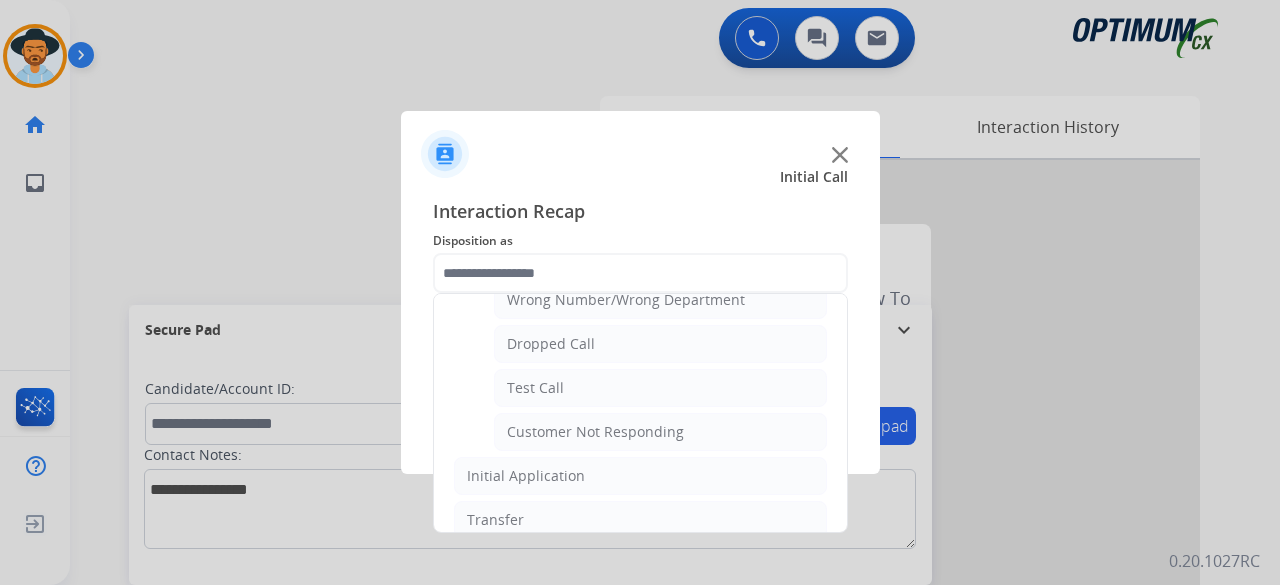 click on "Voicemail   Wrong Number/Wrong Department    Dropped Call   Test Call   Customer Not Responding" 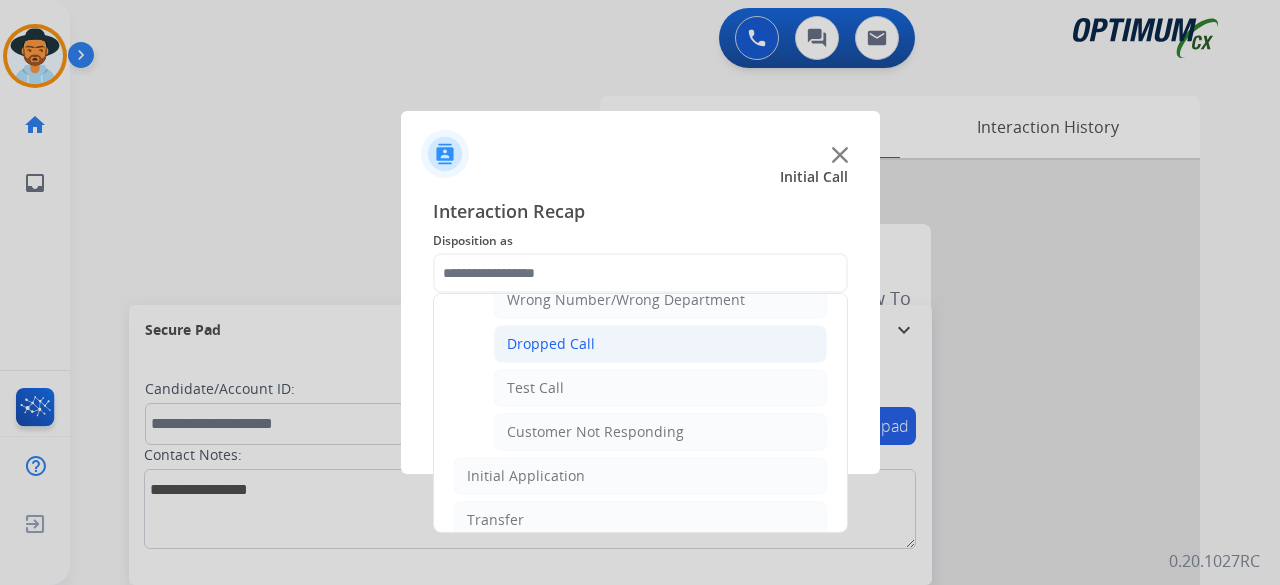 click on "Add secure pad  +" 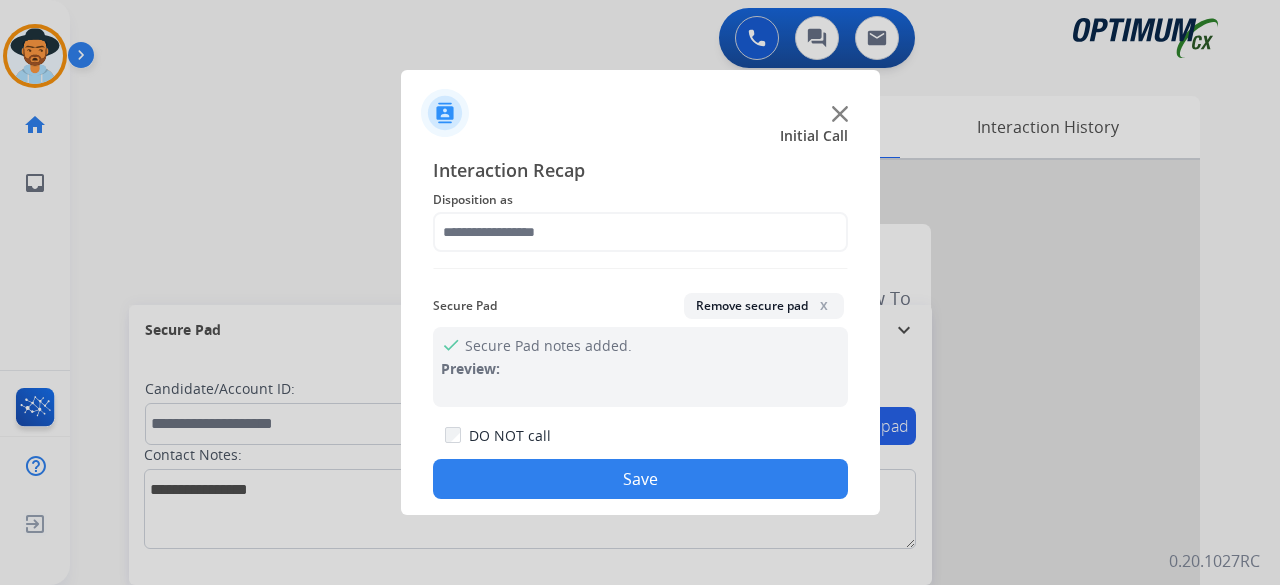 click on "Remove secure pad  x" 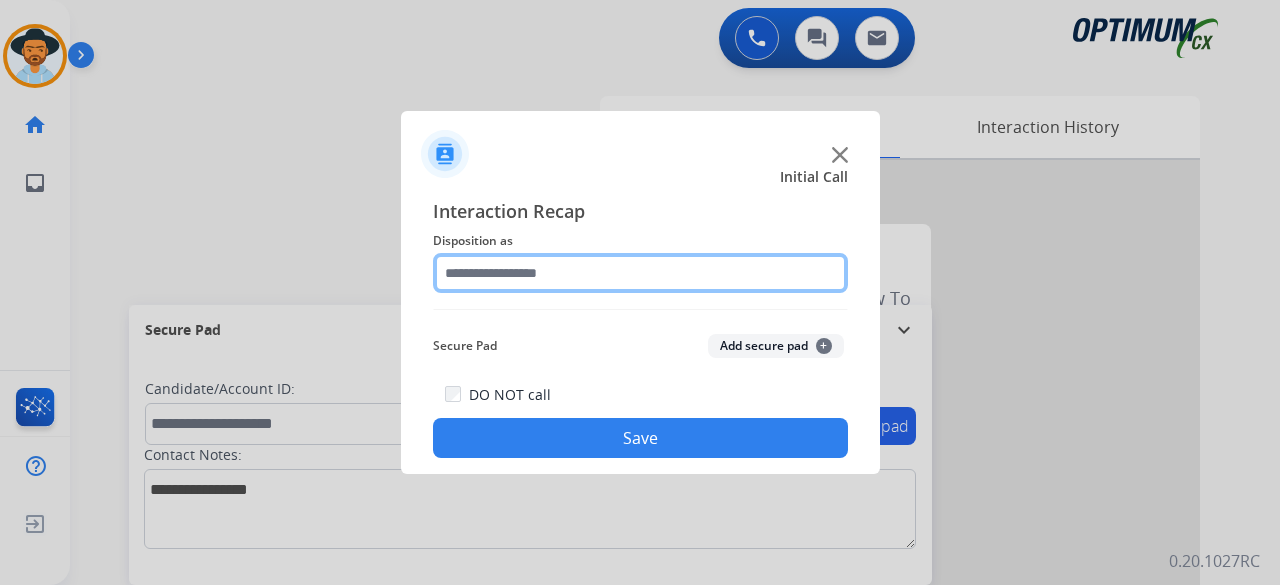 click 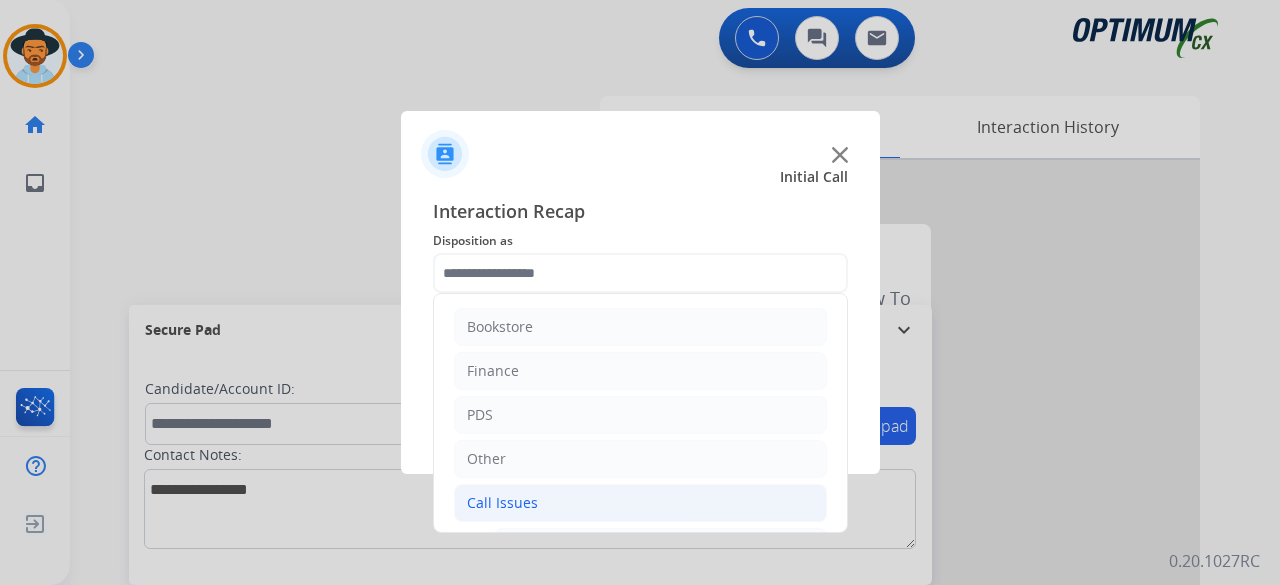 click on "Call Issues" 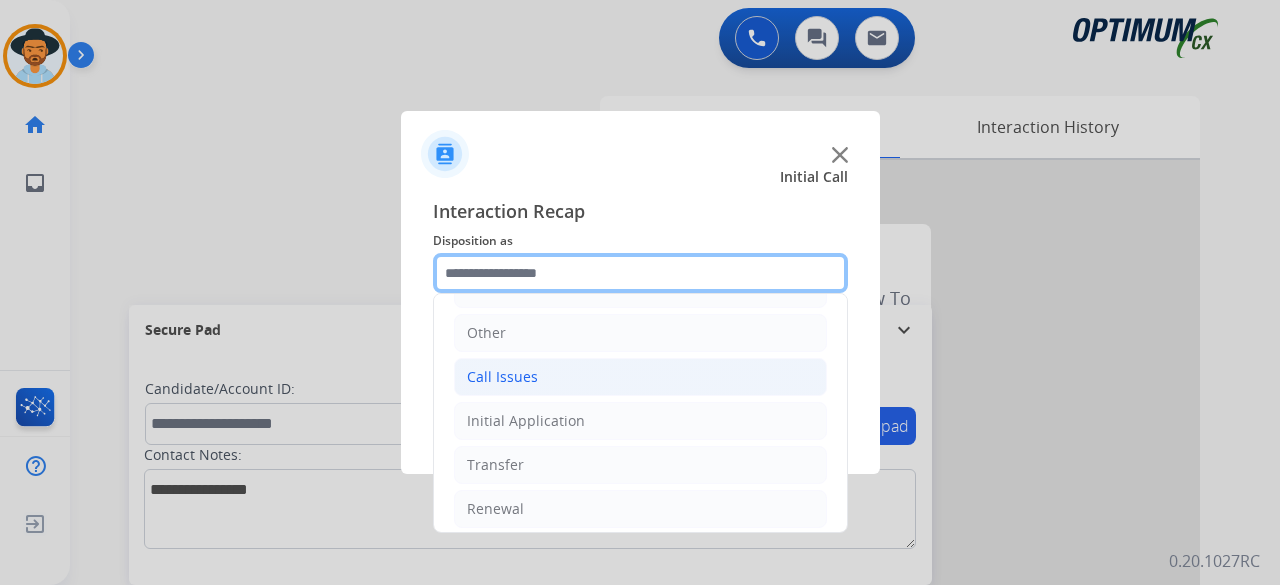 scroll, scrollTop: 130, scrollLeft: 0, axis: vertical 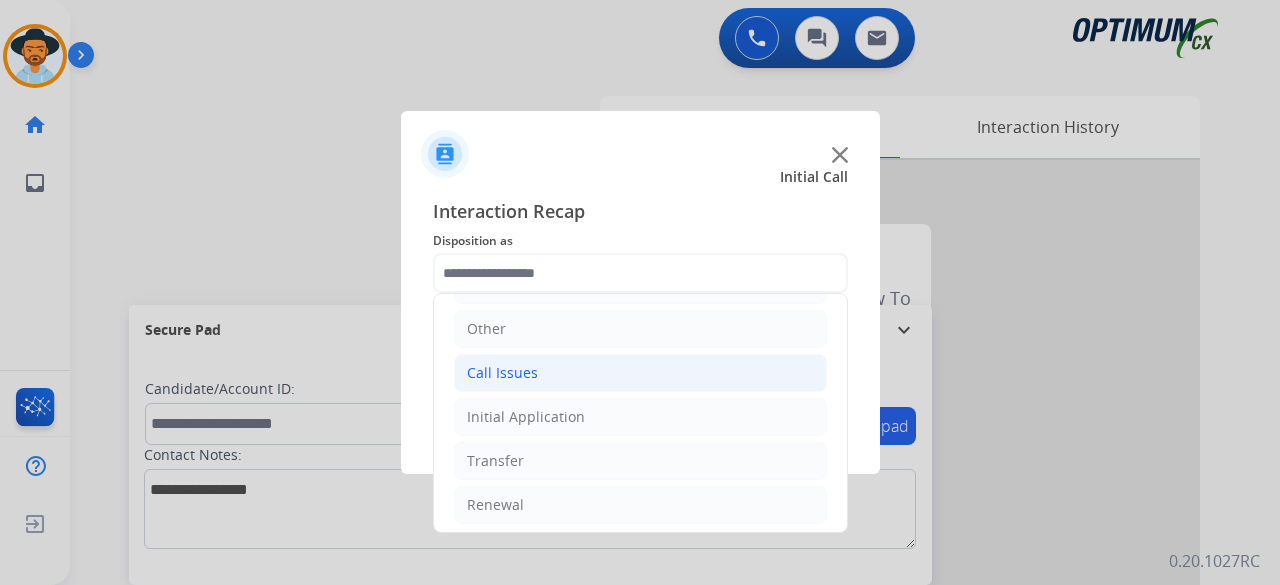 click on "Call Issues" 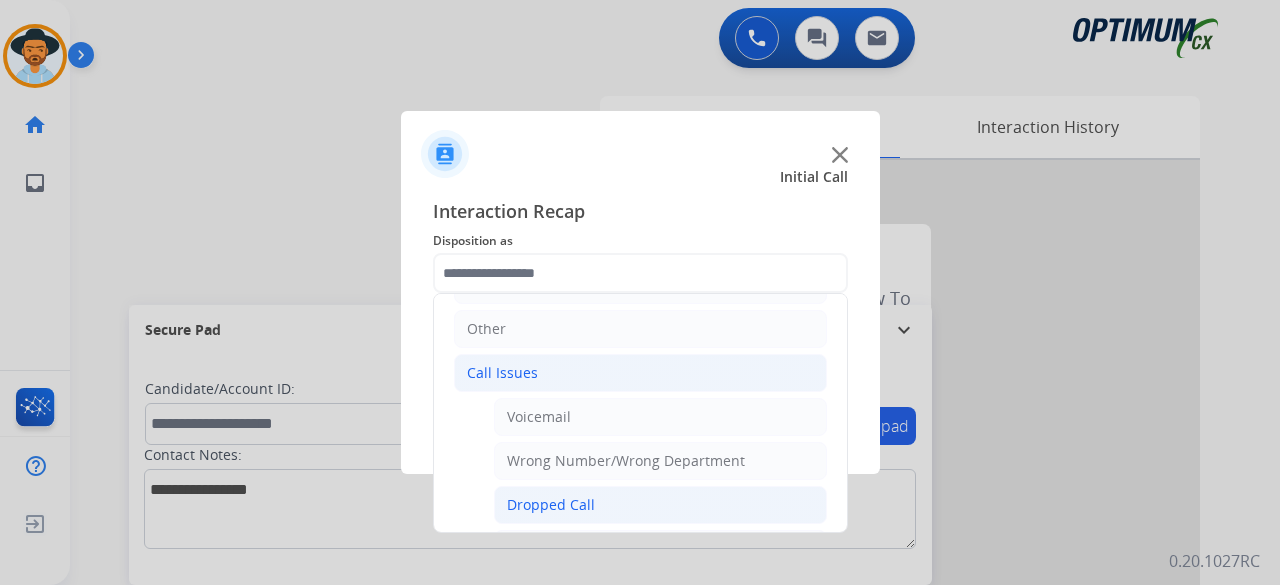 click on "Dropped Call" 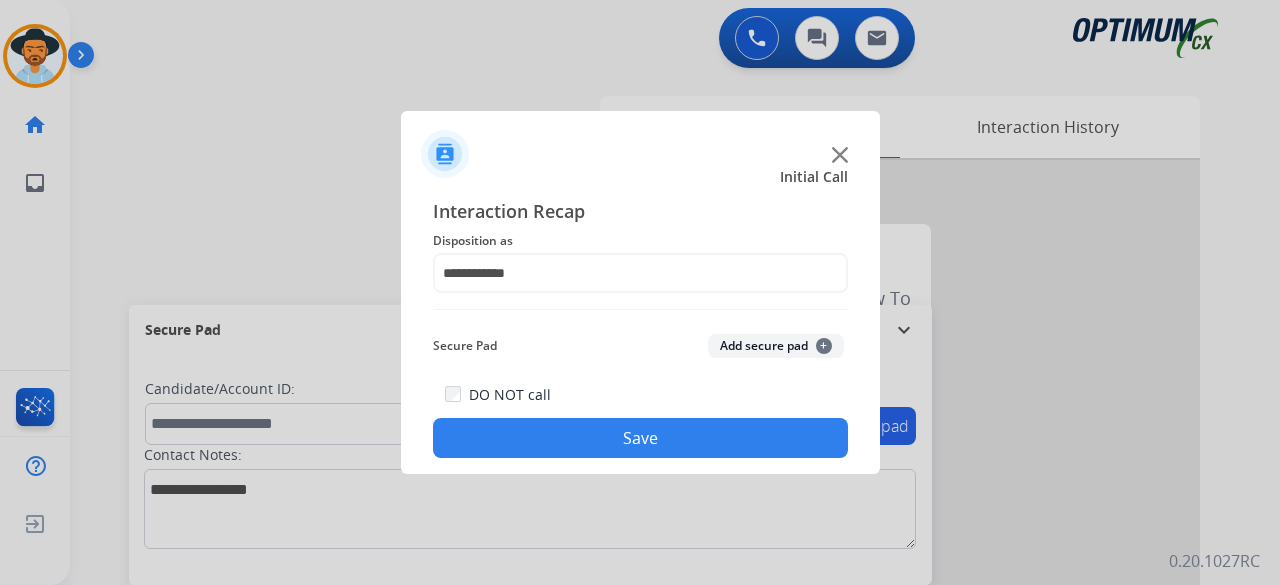 click on "Add secure pad  +" 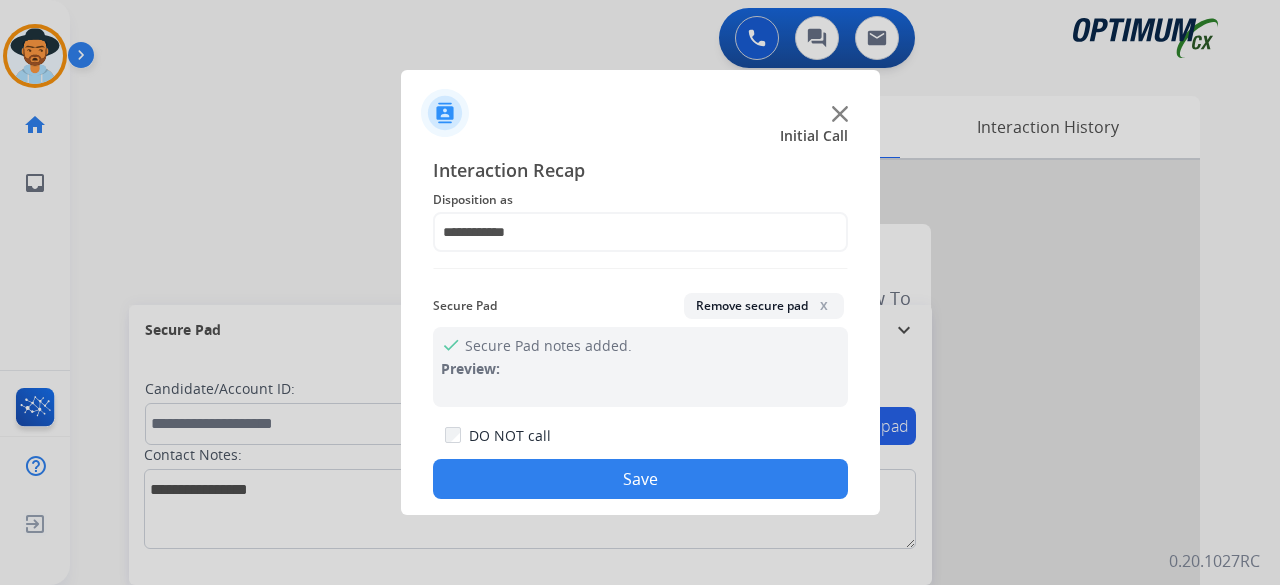 click on "Save" 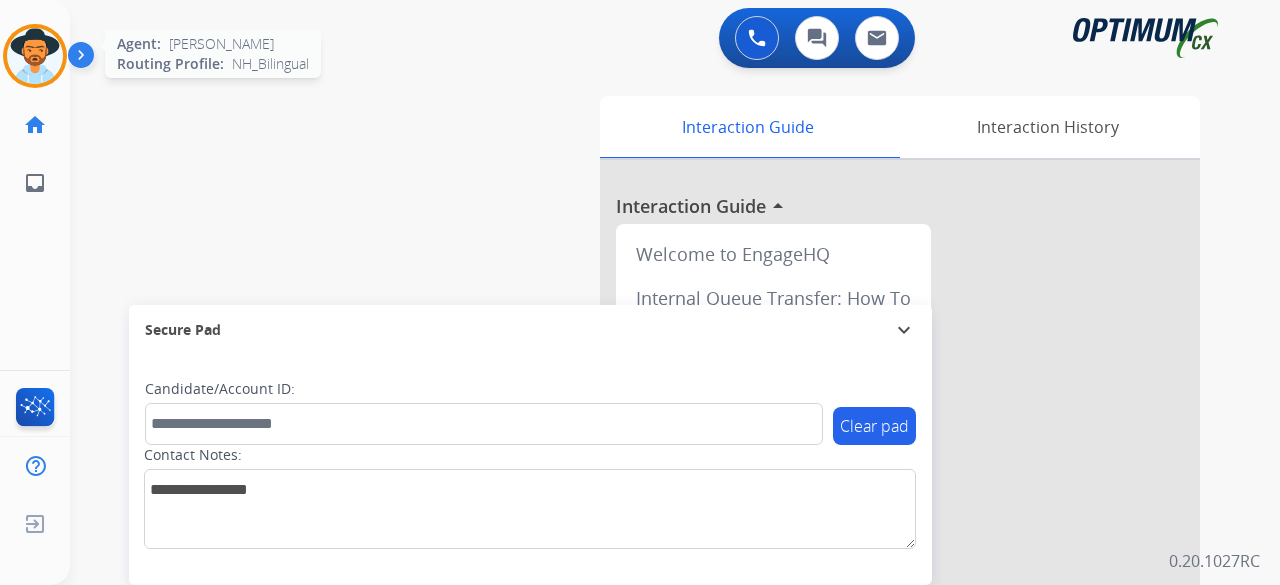 click at bounding box center (35, 56) 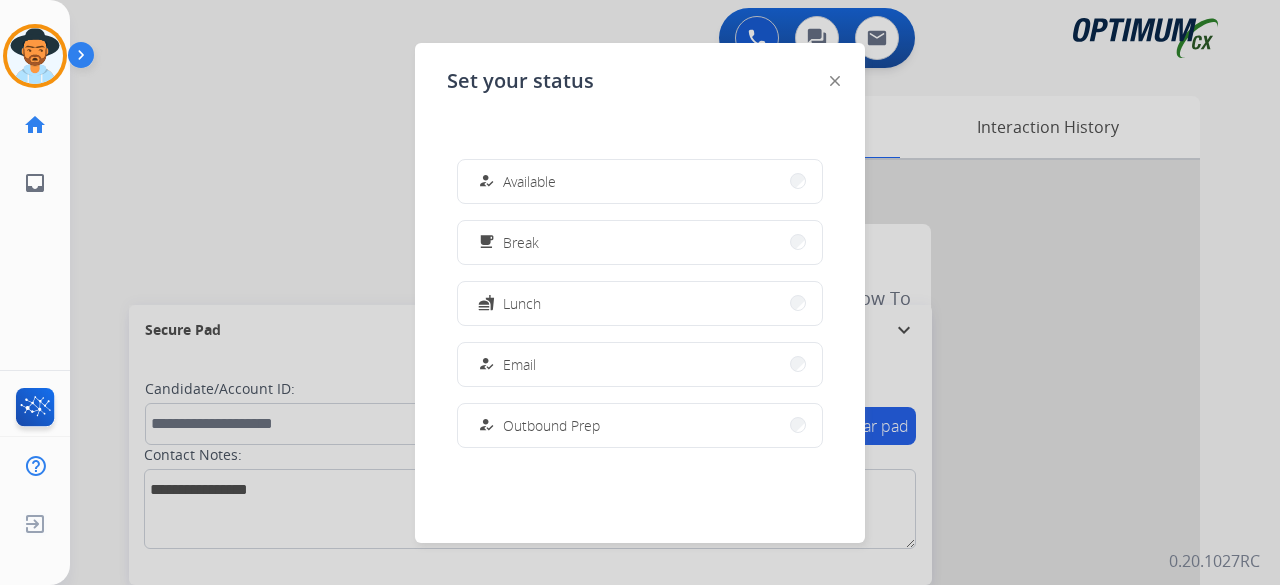 click at bounding box center [640, 292] 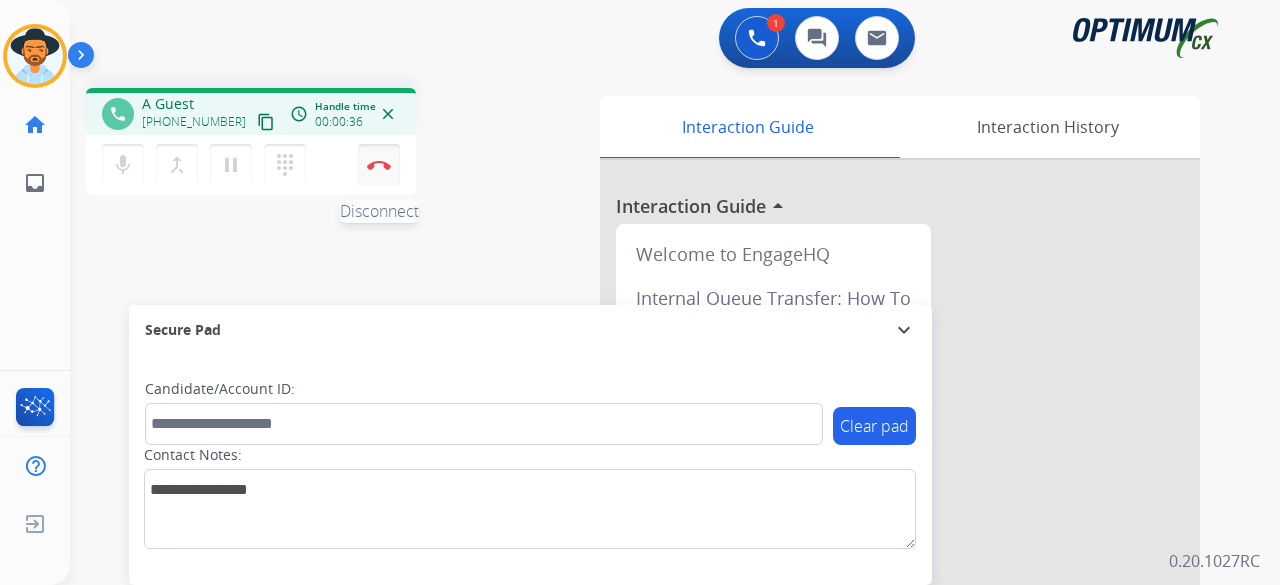 click at bounding box center [379, 165] 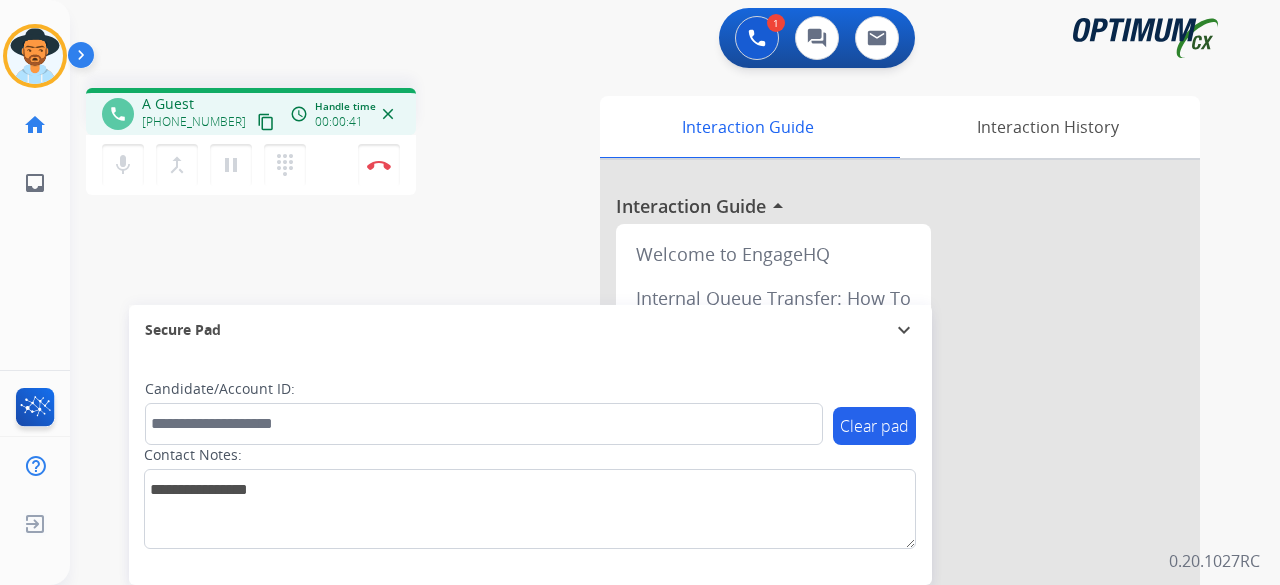 click on "content_copy" at bounding box center (266, 122) 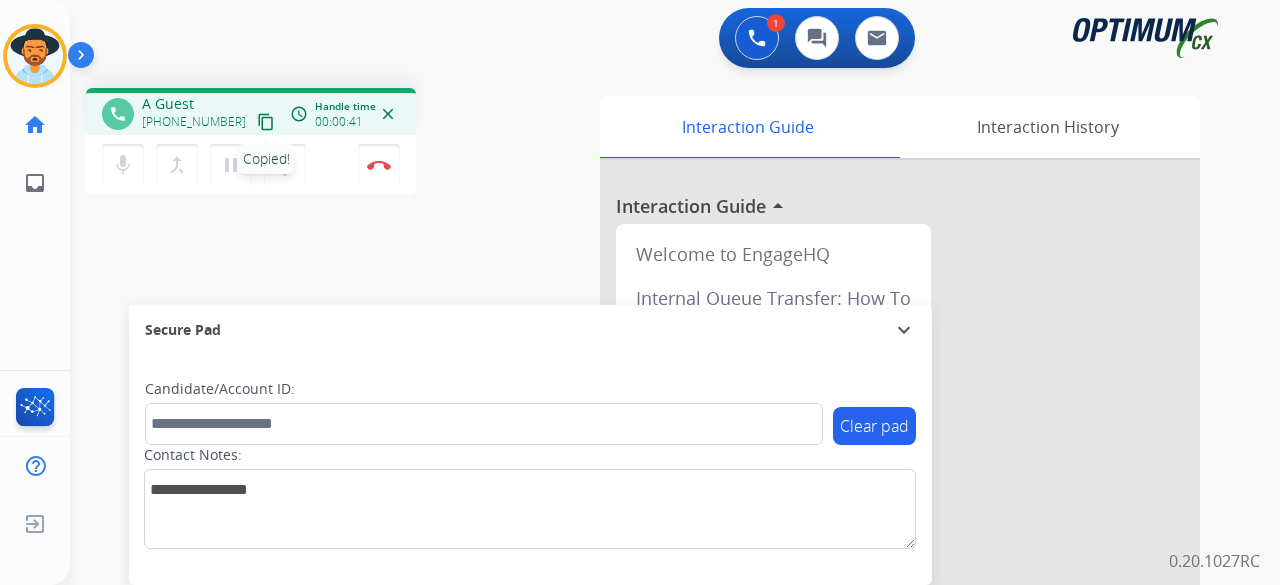 click on "content_copy" at bounding box center [266, 122] 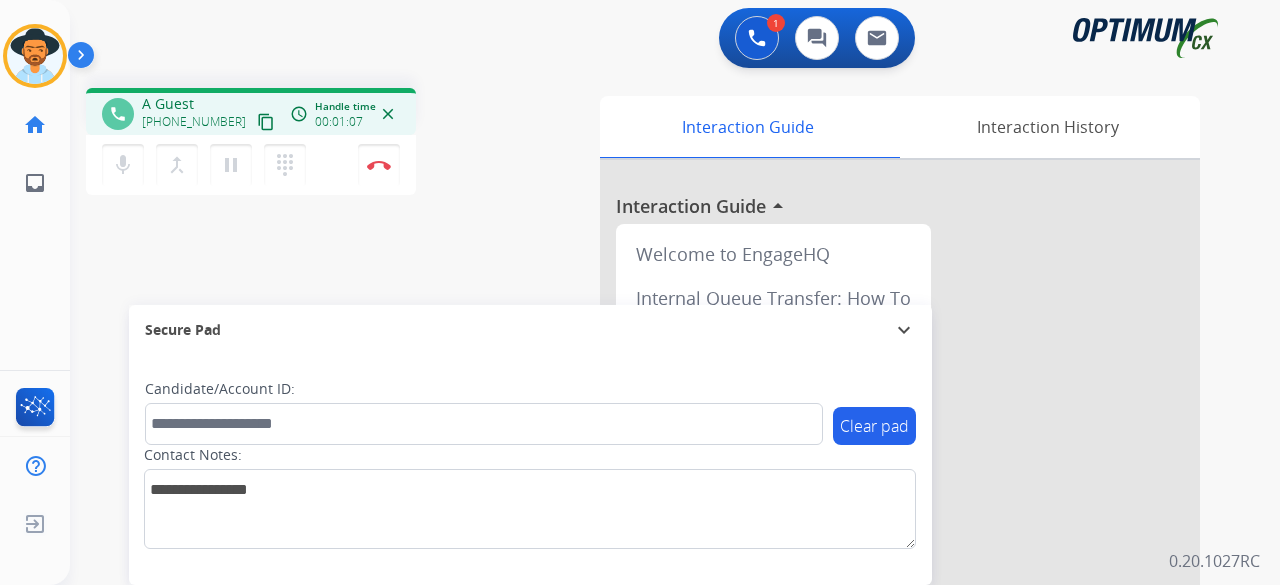 click on "phone A Guest +16052030014 content_copy access_time Call metrics Queue   00:14 Hold   00:00 Talk   01:04 Total   01:17 Handle time 00:01:07 close mic Mute merge_type Bridge pause Hold dialpad Dialpad Disconnect swap_horiz Break voice bridge close_fullscreen Connect 3-Way Call merge_type Separate 3-Way Call  Interaction Guide   Interaction History  Interaction Guide arrow_drop_up  Welcome to EngageHQ   Internal Queue Transfer: How To  Secure Pad expand_more Clear pad Candidate/Account ID: Contact Notes:" at bounding box center (651, 489) 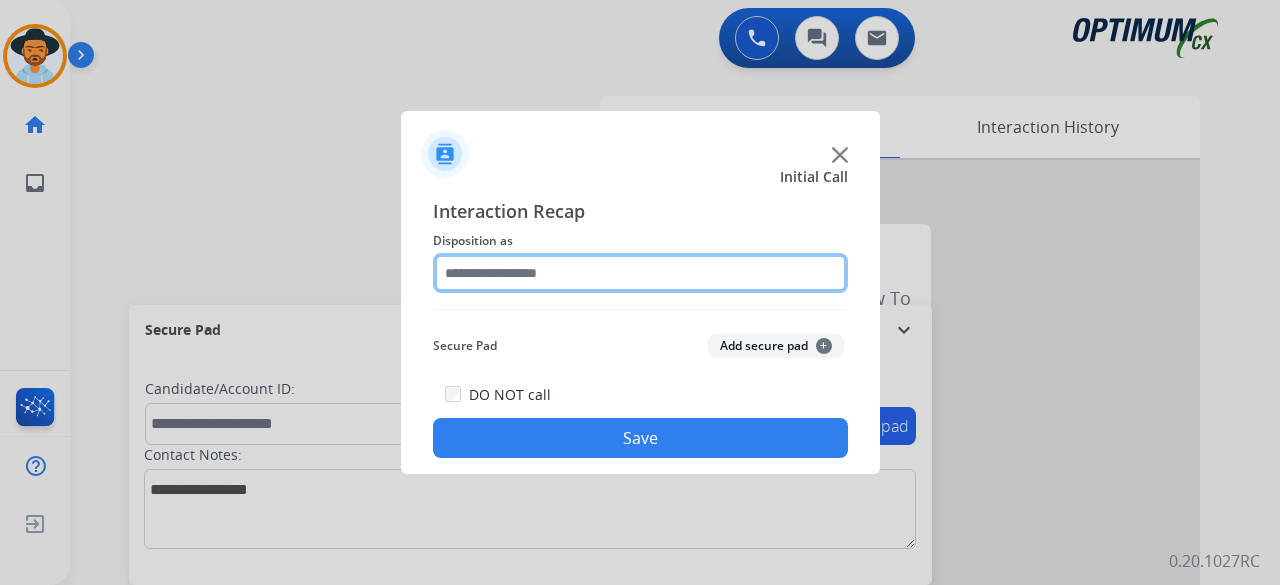 click 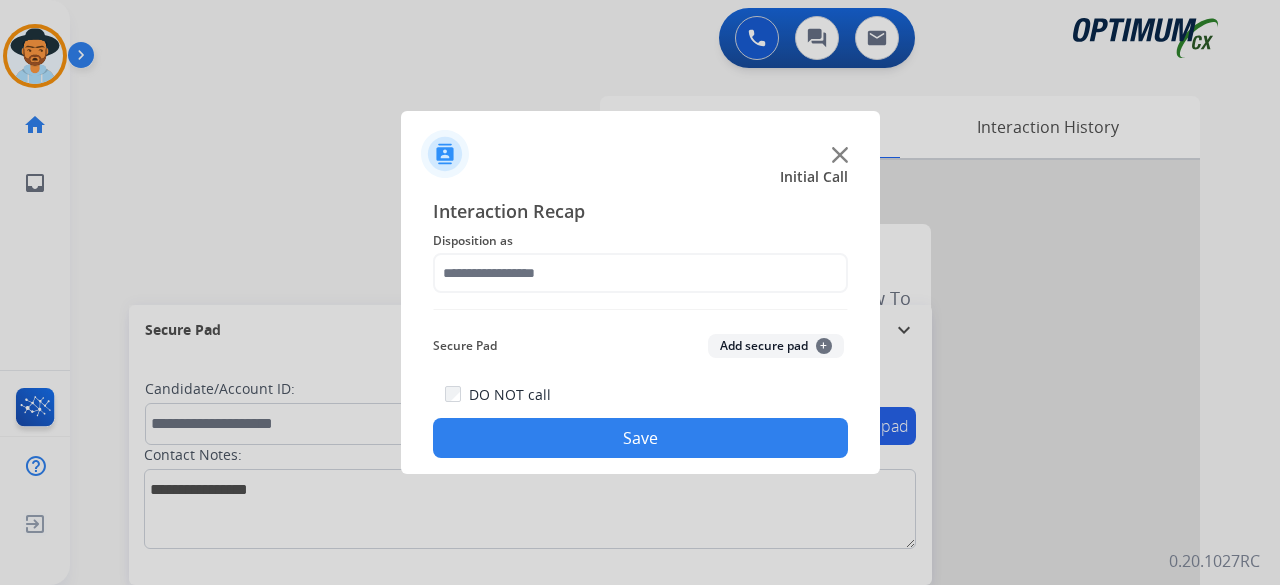 click 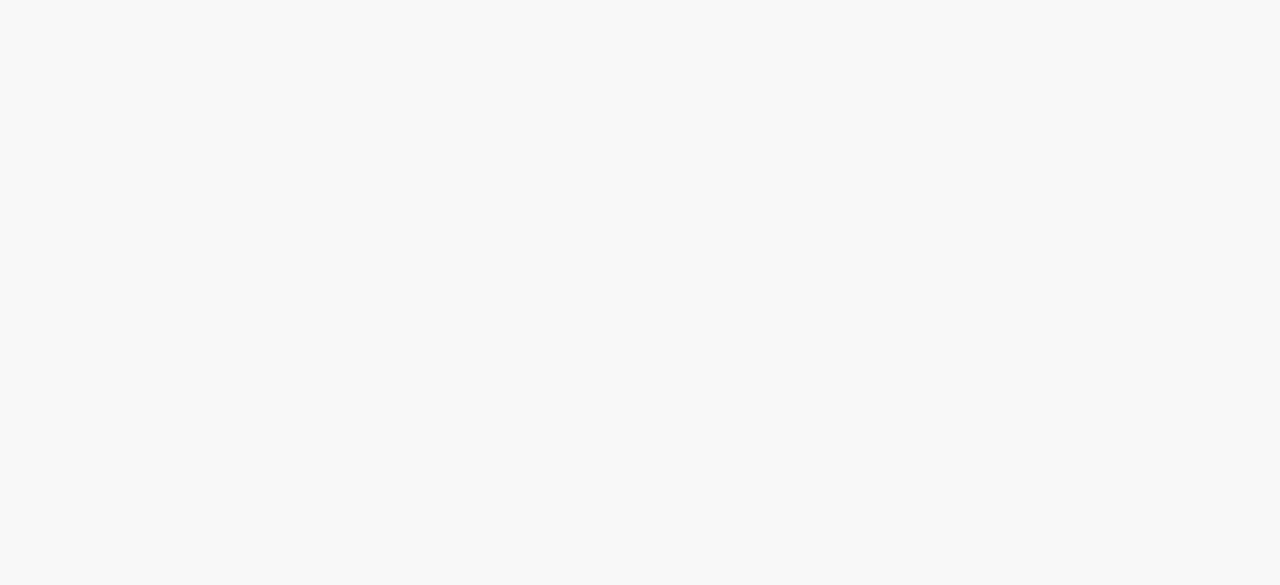 scroll, scrollTop: 0, scrollLeft: 0, axis: both 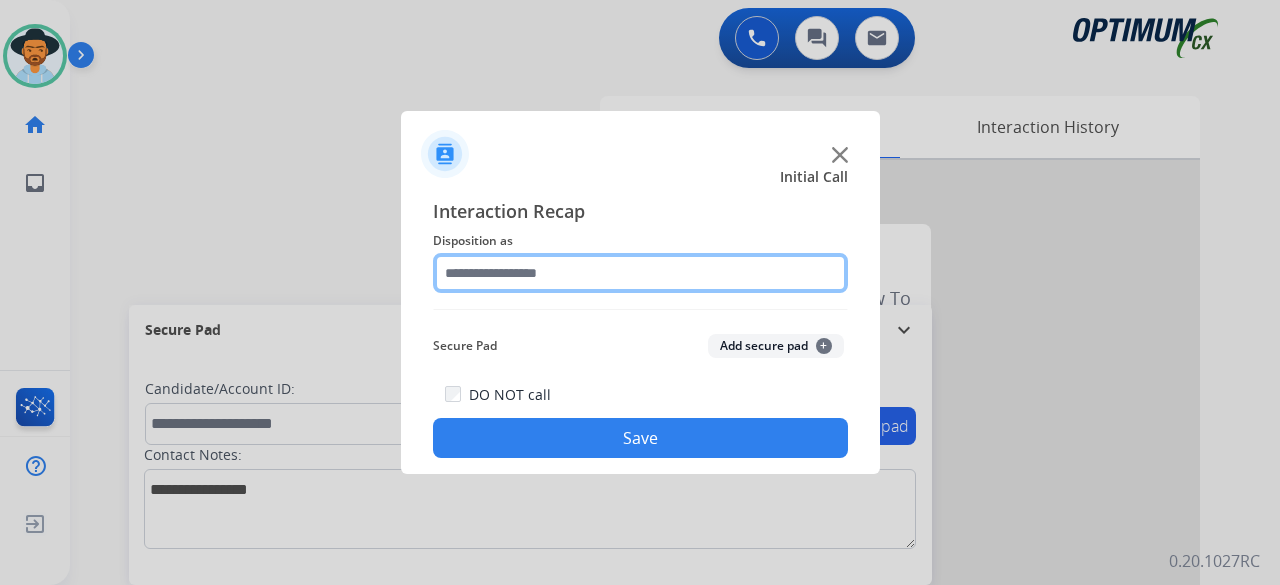 click 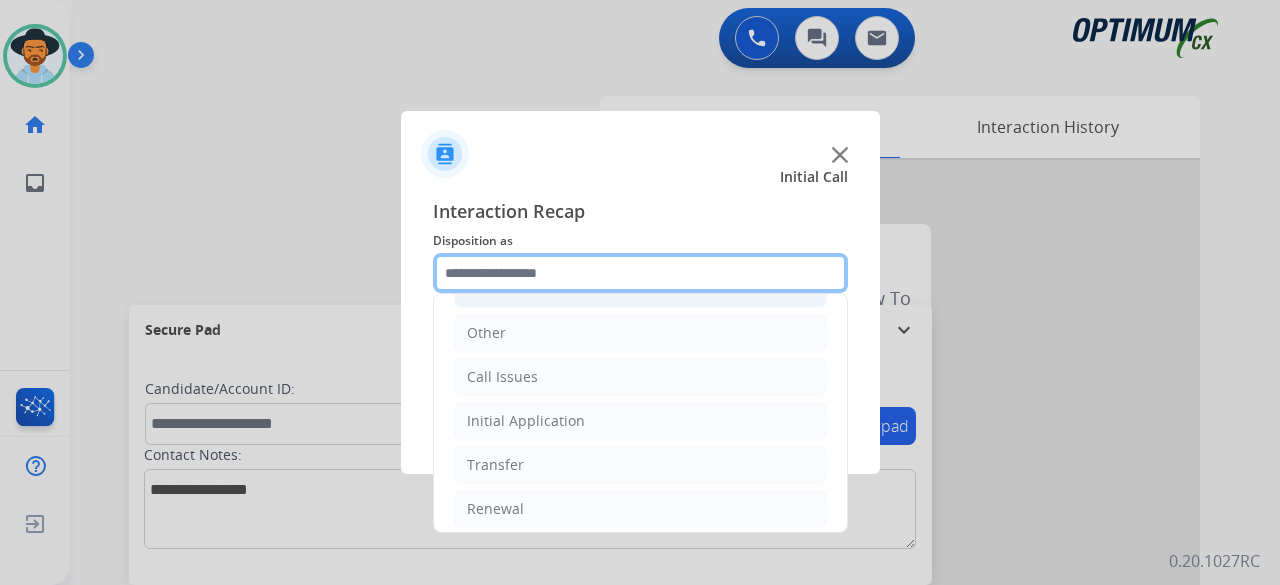 scroll, scrollTop: 130, scrollLeft: 0, axis: vertical 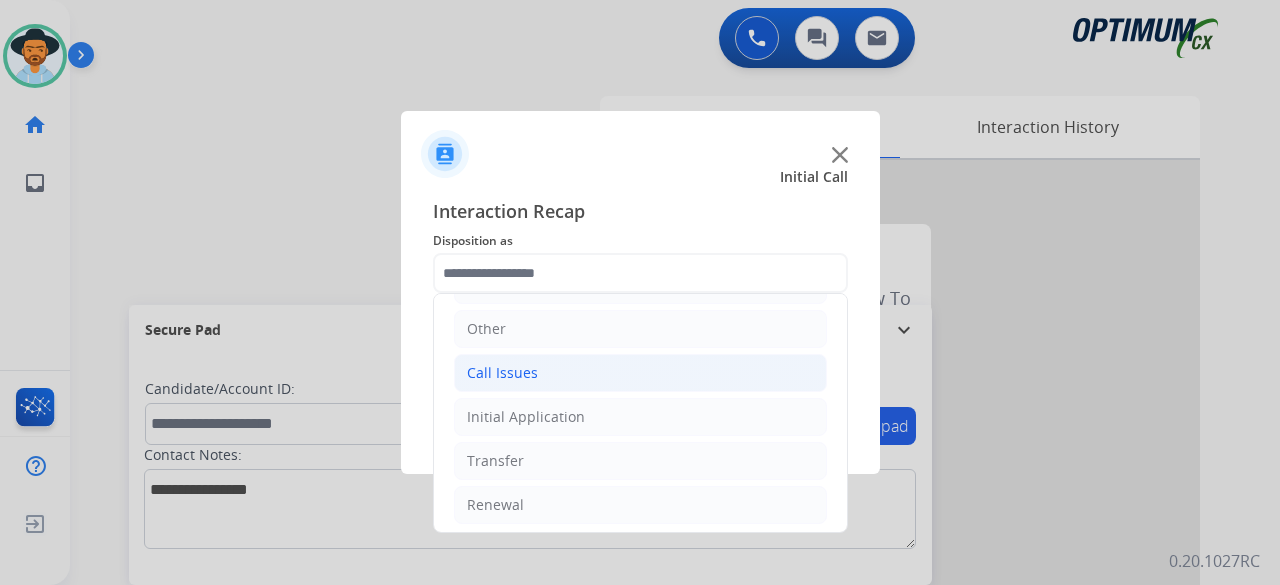 click on "Call Issues" 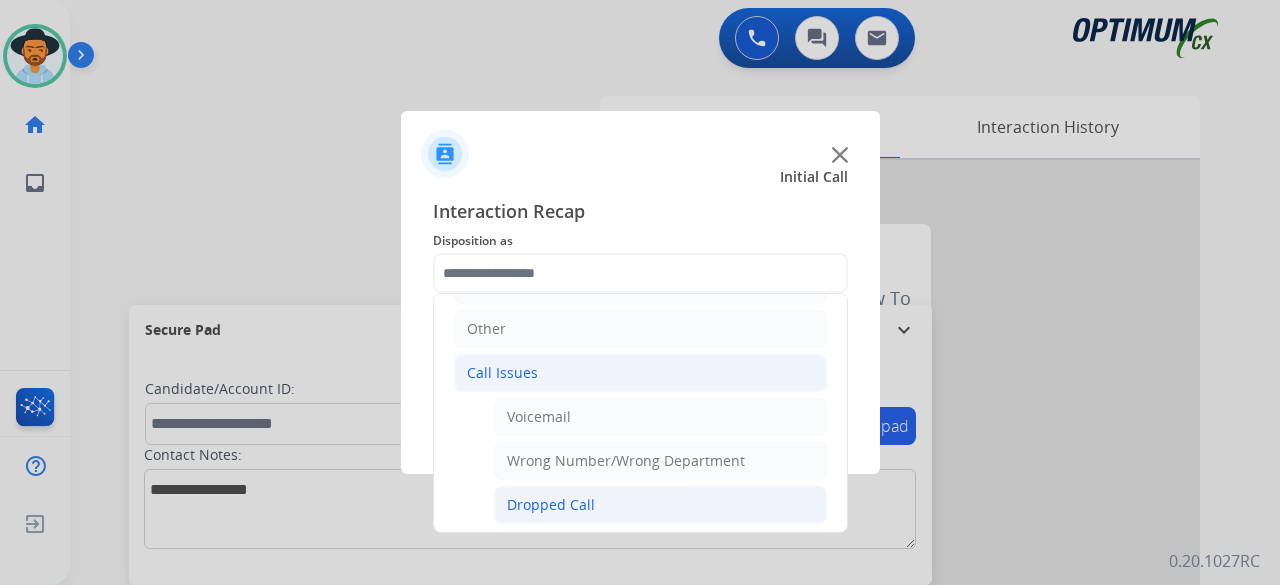 click on "Dropped Call" 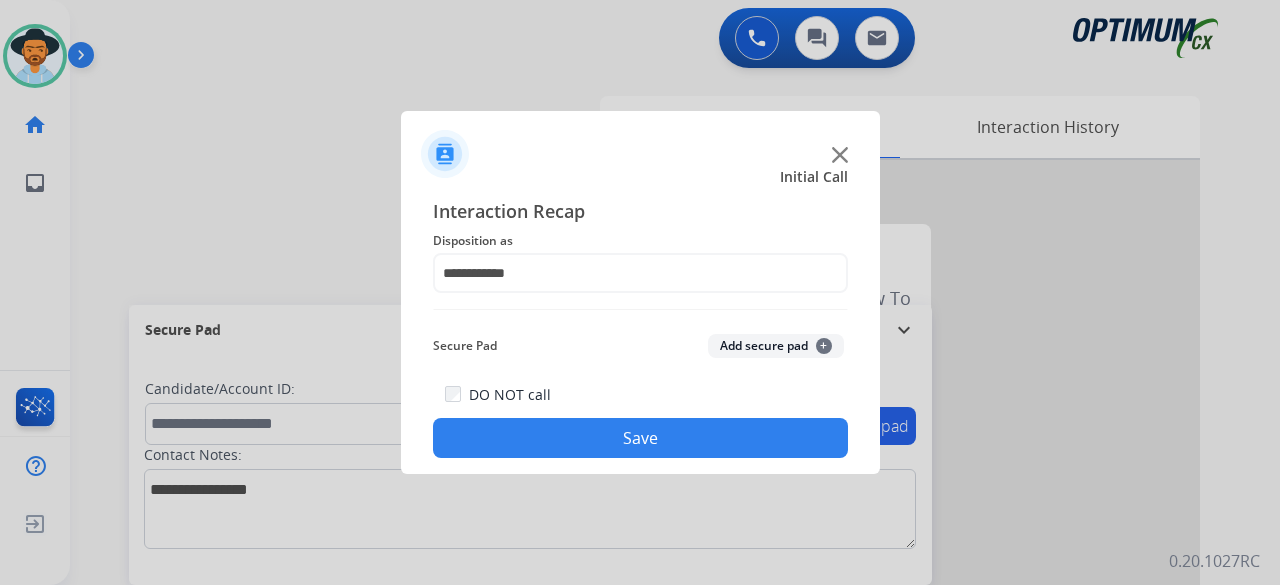 click on "Add secure pad  +" 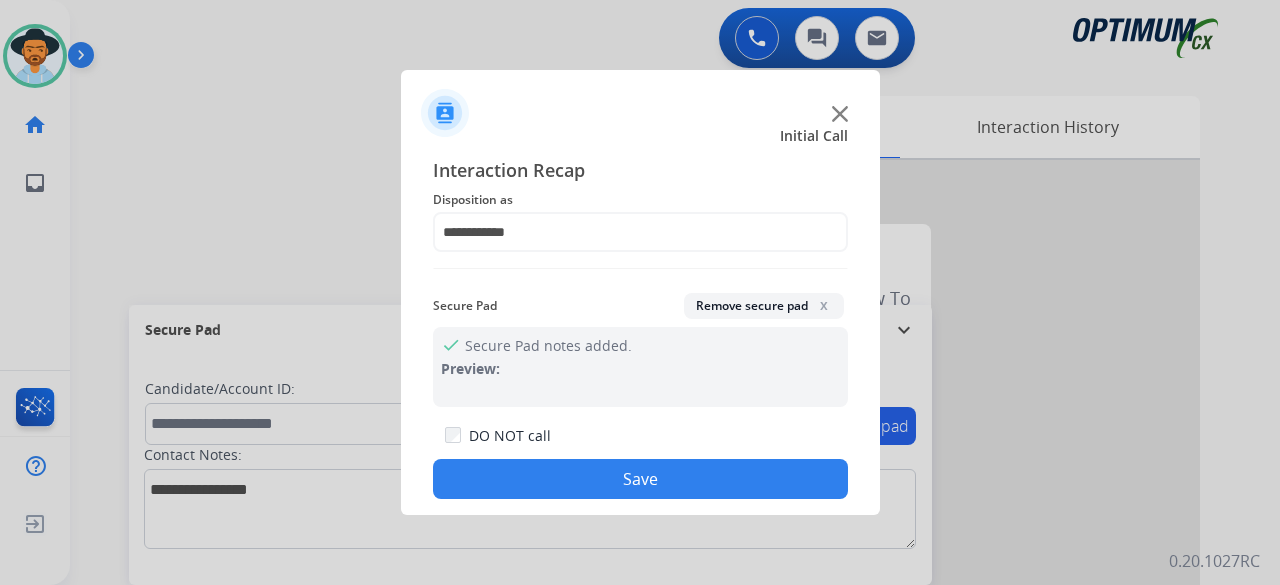 click on "Save" 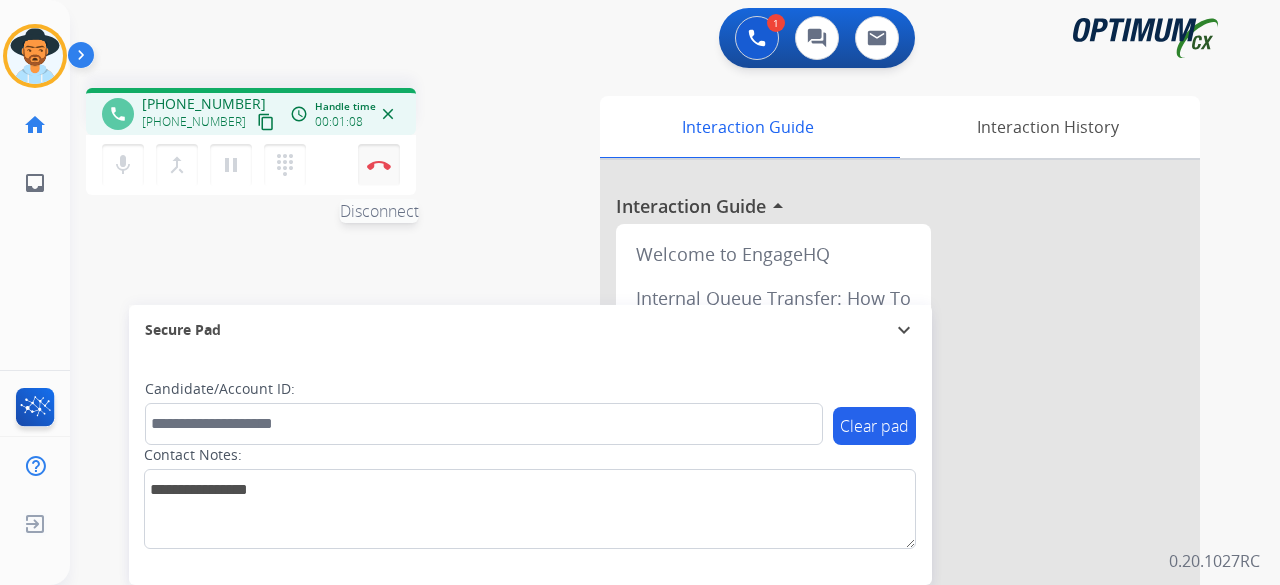 click at bounding box center (379, 165) 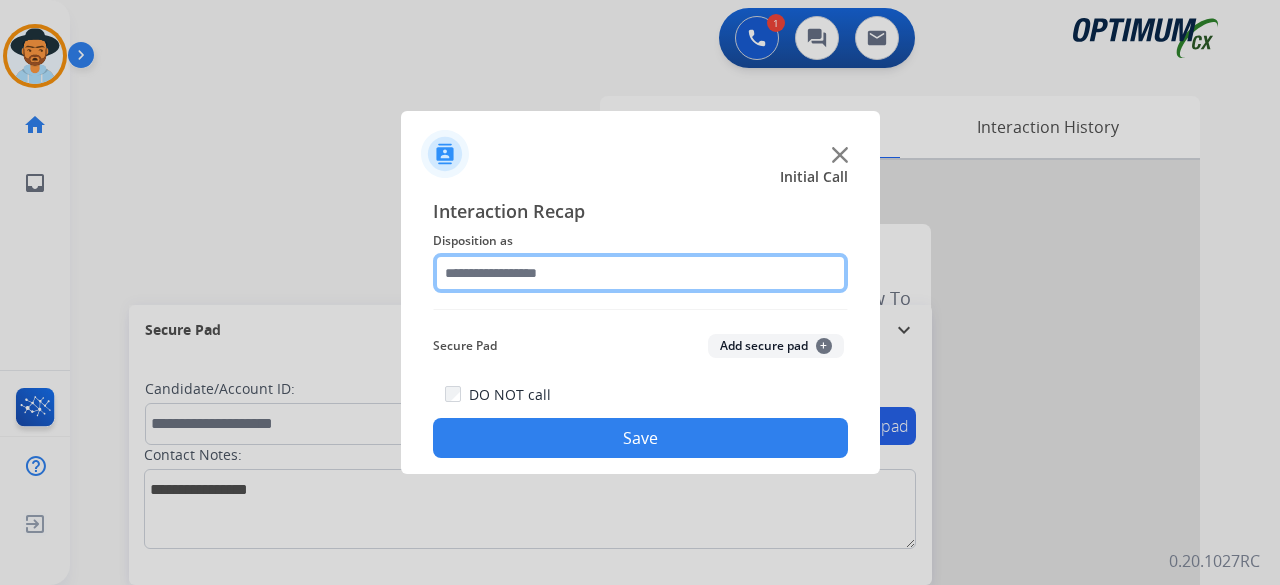 click 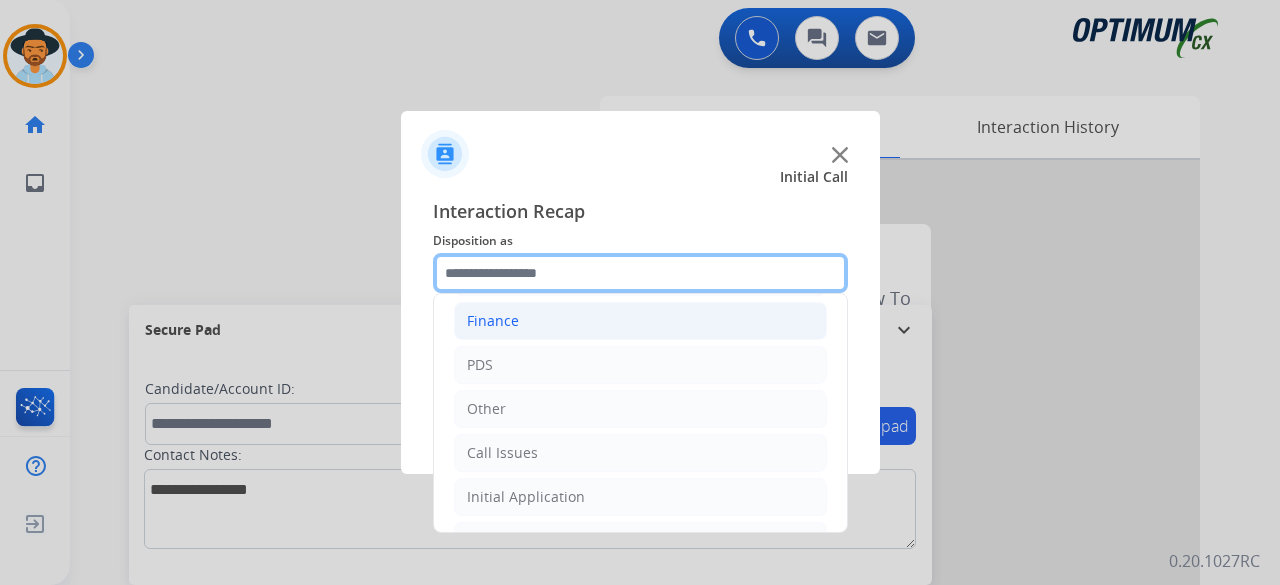 scroll, scrollTop: 130, scrollLeft: 0, axis: vertical 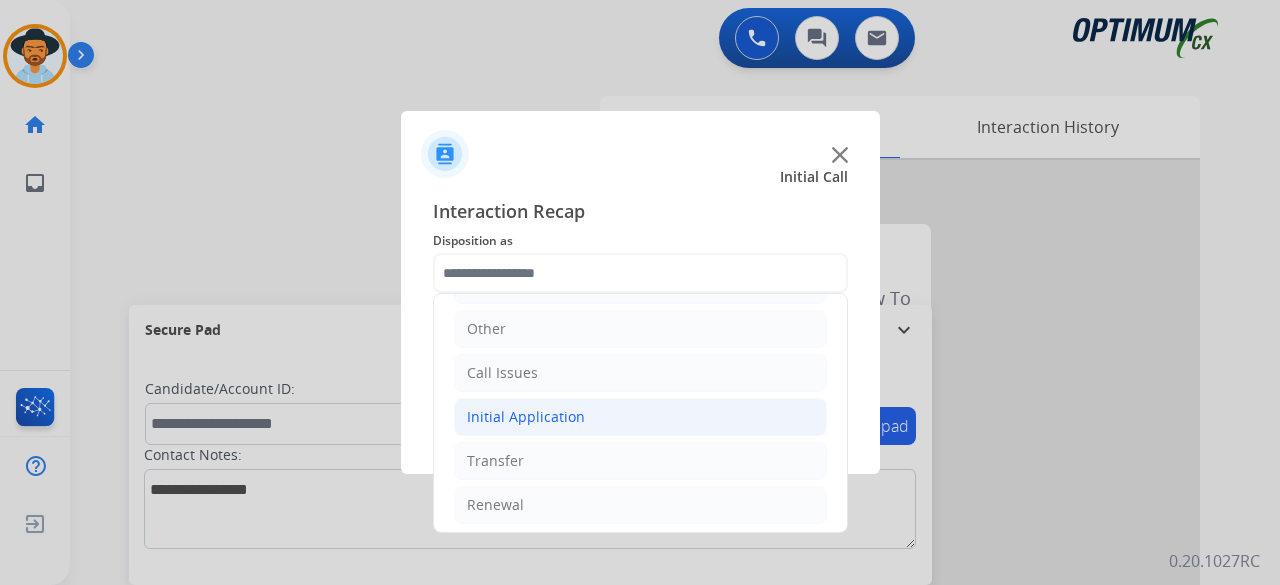 click on "Initial Application" 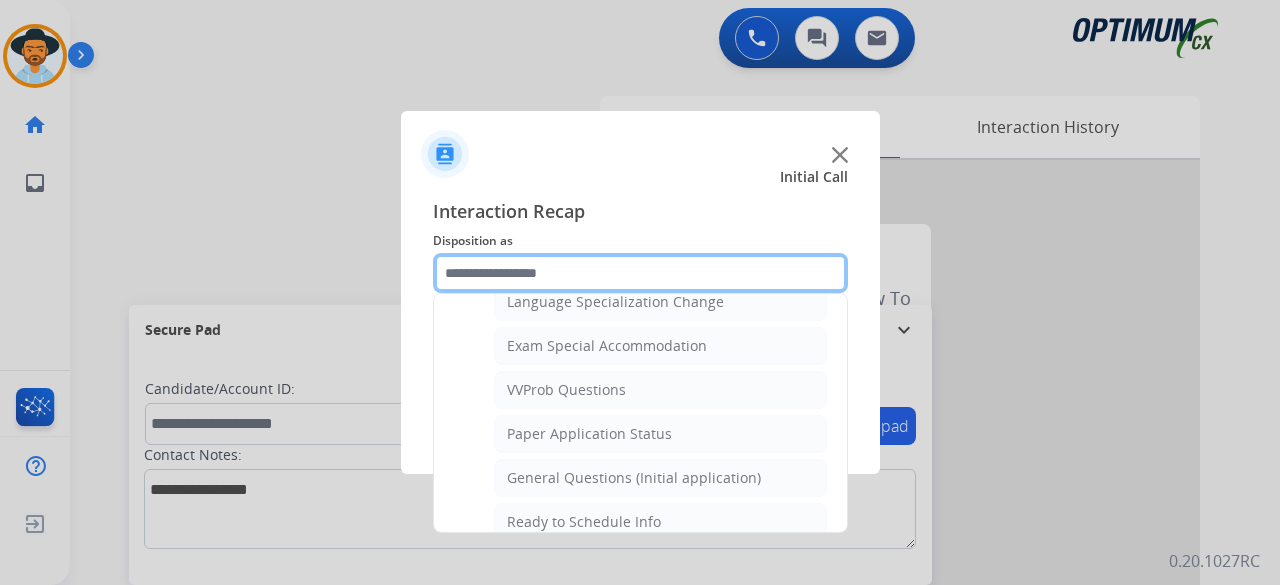 scroll, scrollTop: 1036, scrollLeft: 0, axis: vertical 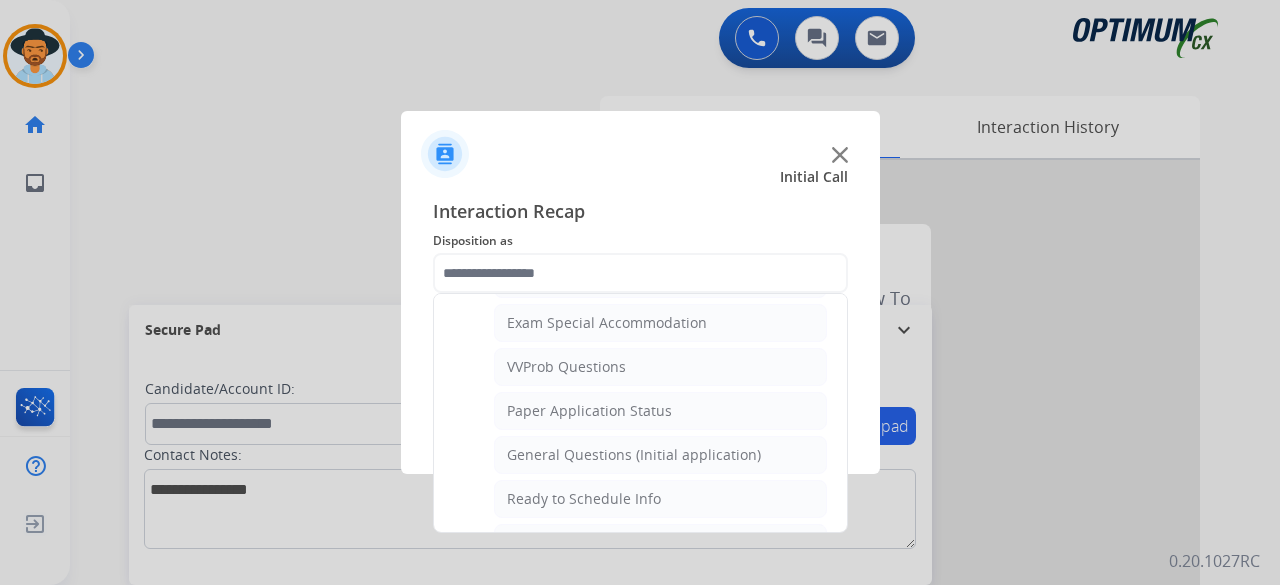 click on "Ready to Schedule Info" 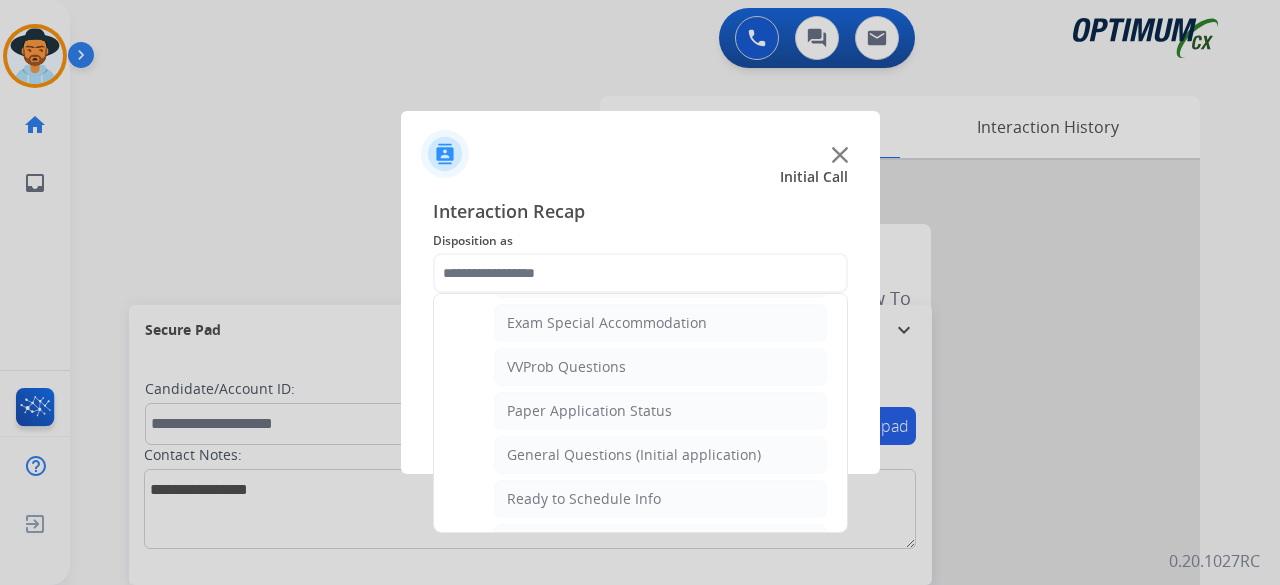 type on "**********" 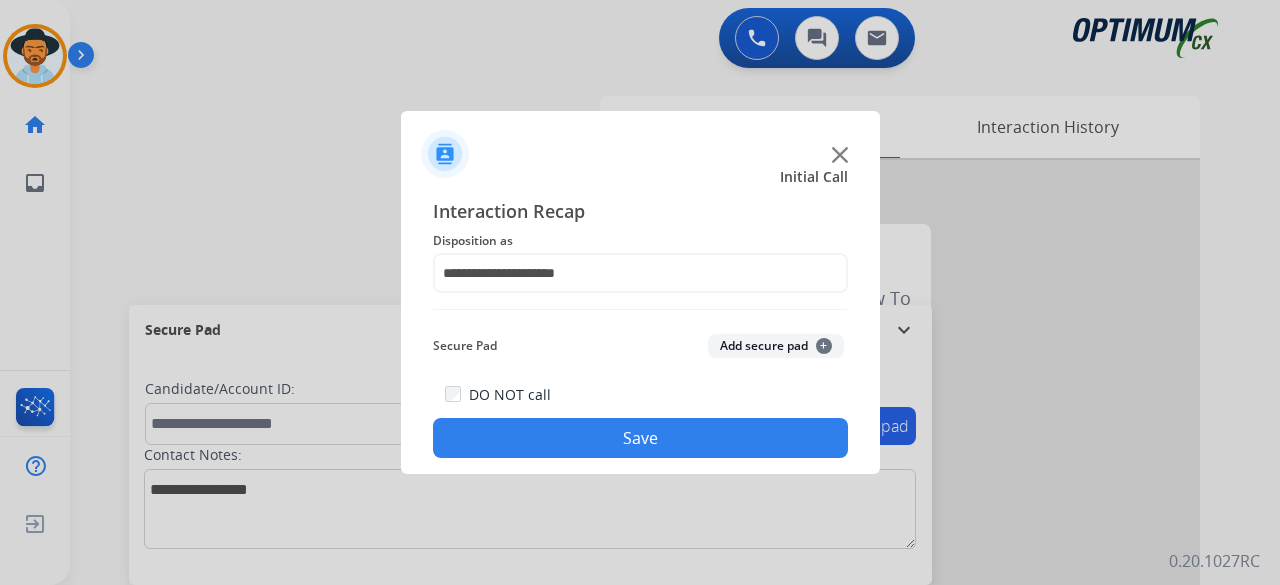 click on "Add secure pad  +" 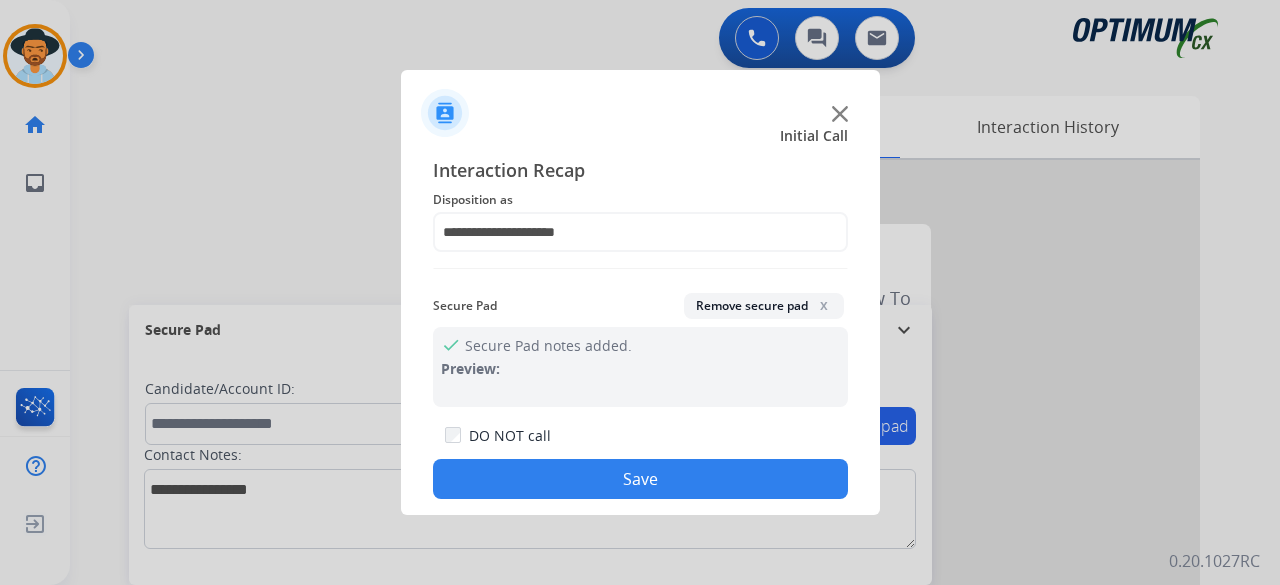 click on "Save" 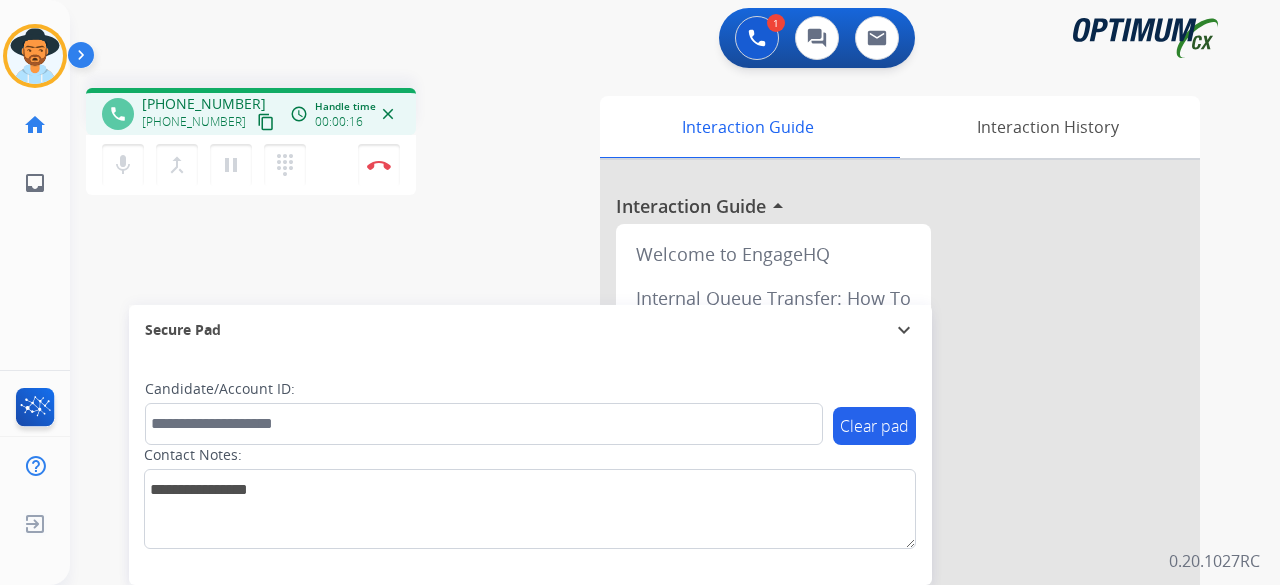 click on "phone [PHONE_NUMBER] [PHONE_NUMBER] content_copy access_time Call metrics Queue   00:08 Hold   00:00 Talk   00:10 Total   00:17 Handle time 00:00:16 close" at bounding box center [251, 111] 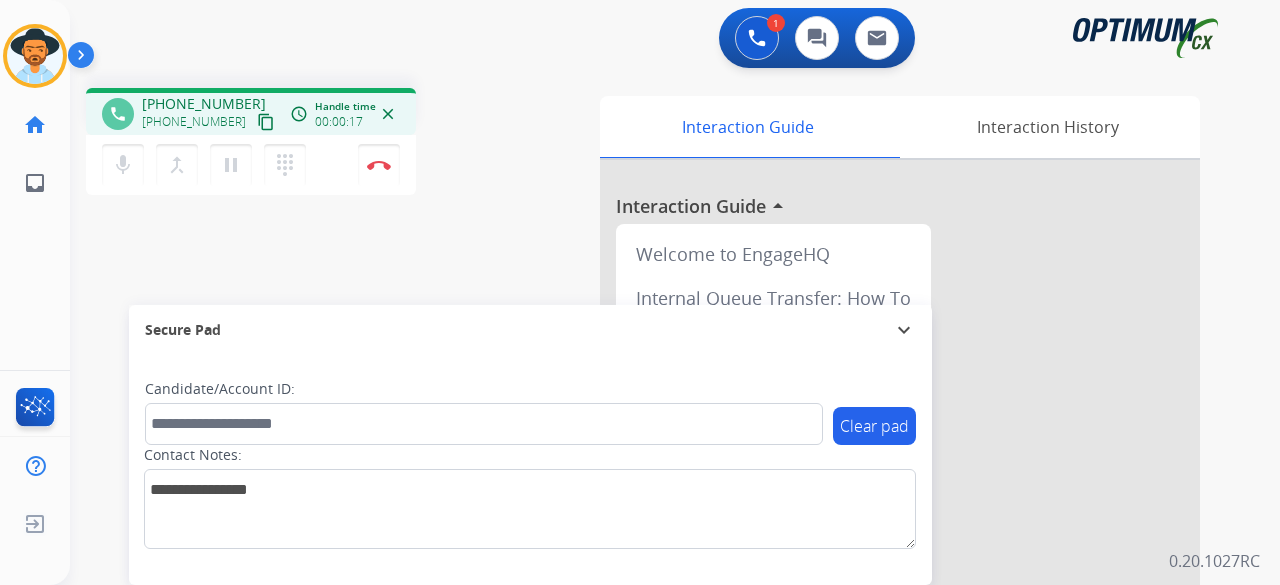click on "content_copy" at bounding box center (266, 122) 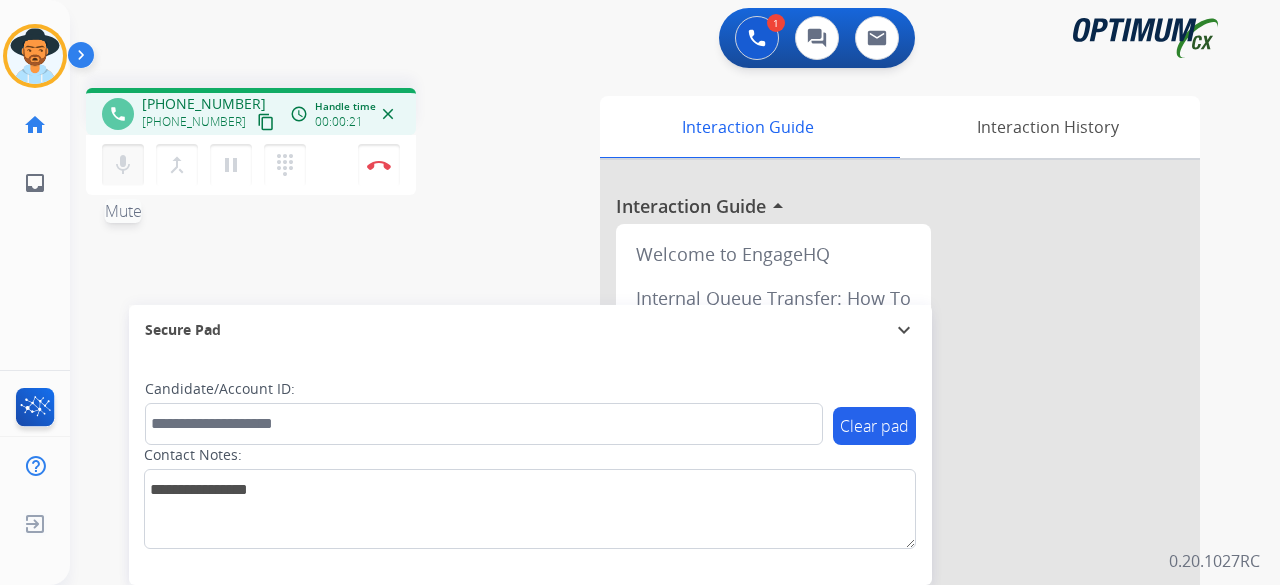 click on "mic" at bounding box center (123, 165) 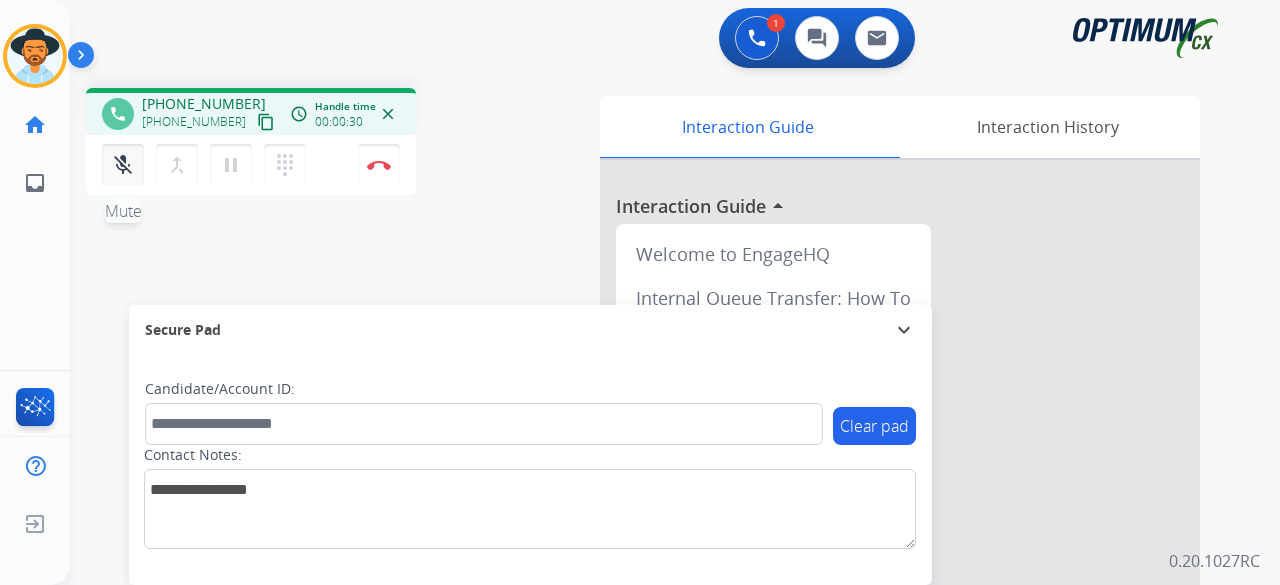 click on "mic_off" at bounding box center [123, 165] 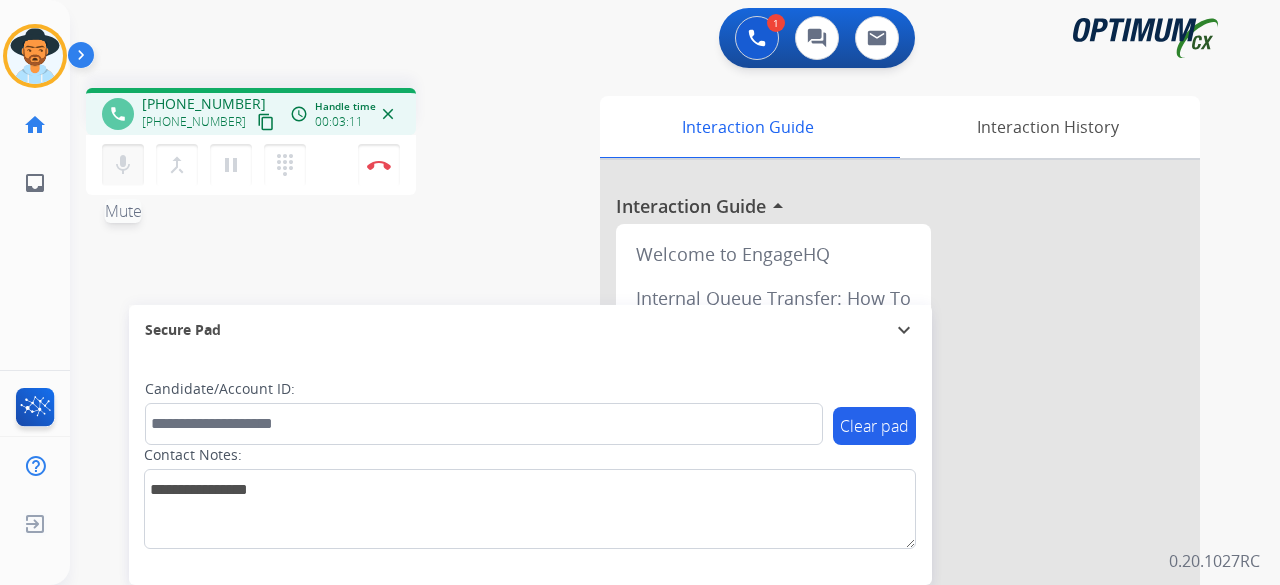click on "mic" at bounding box center (123, 165) 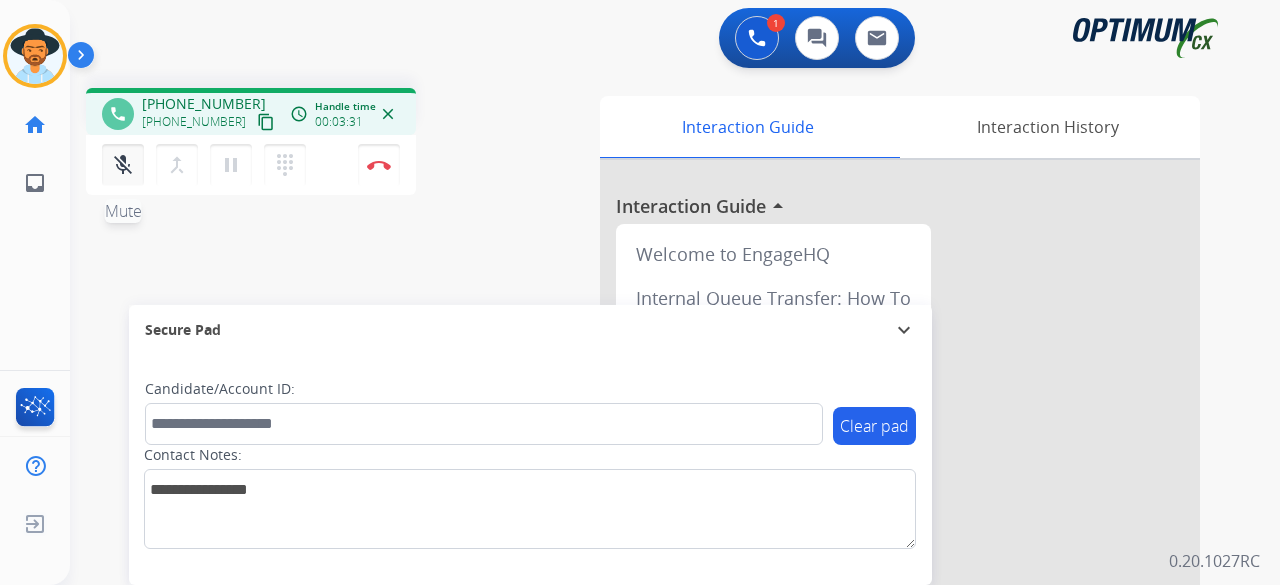 click on "mic_off Mute" at bounding box center (123, 165) 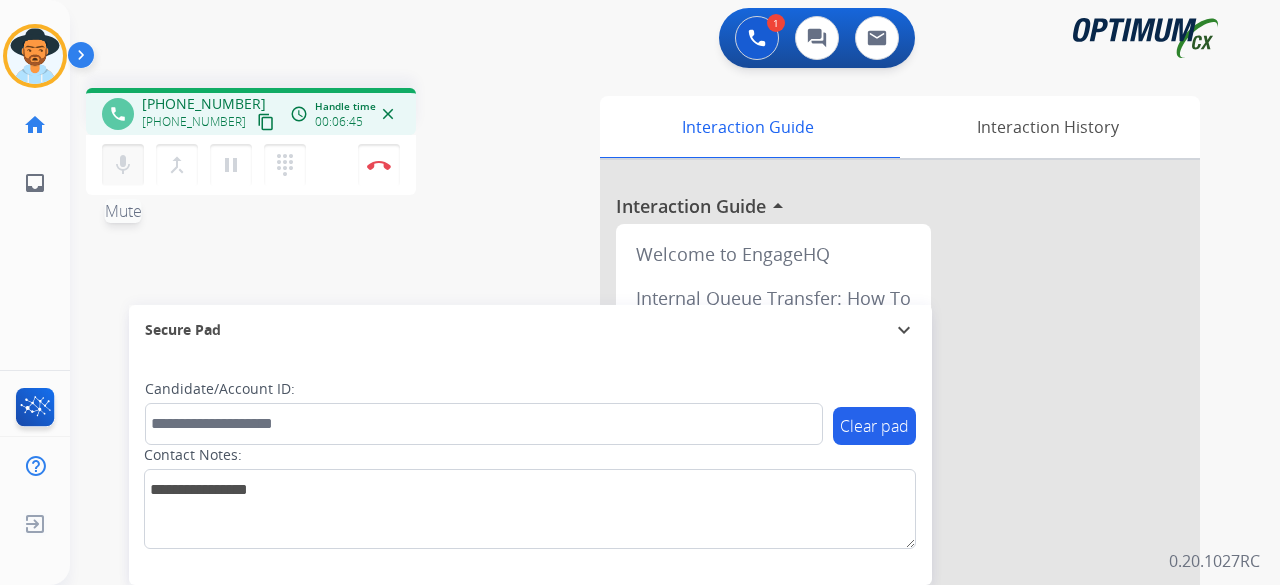 click on "mic" at bounding box center [123, 165] 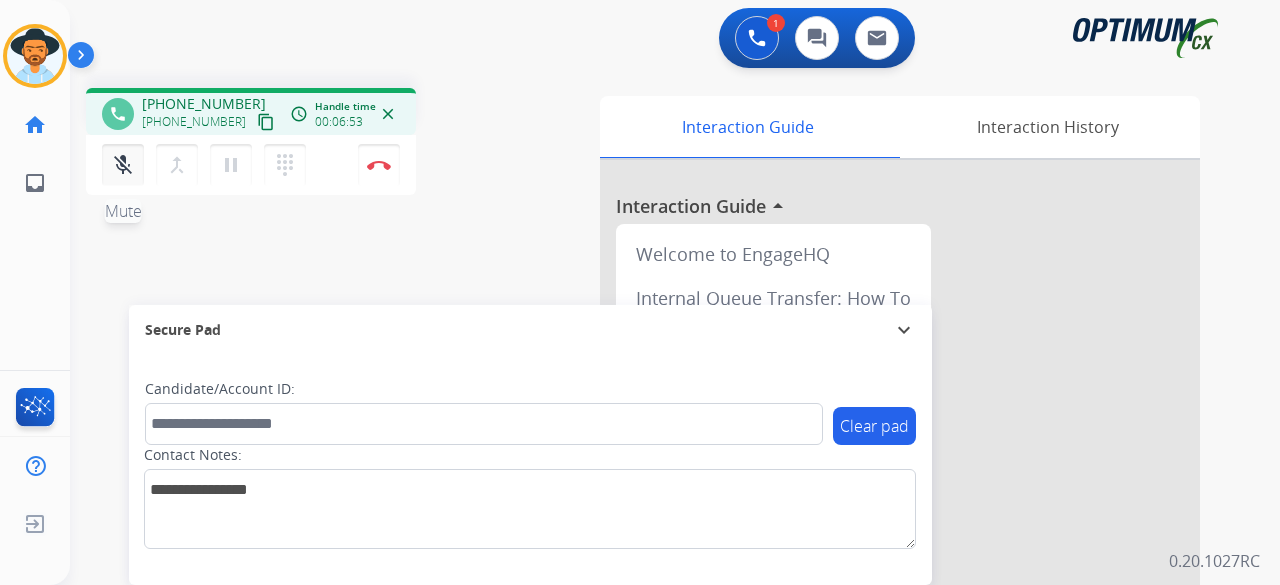 click on "mic_off" at bounding box center (123, 165) 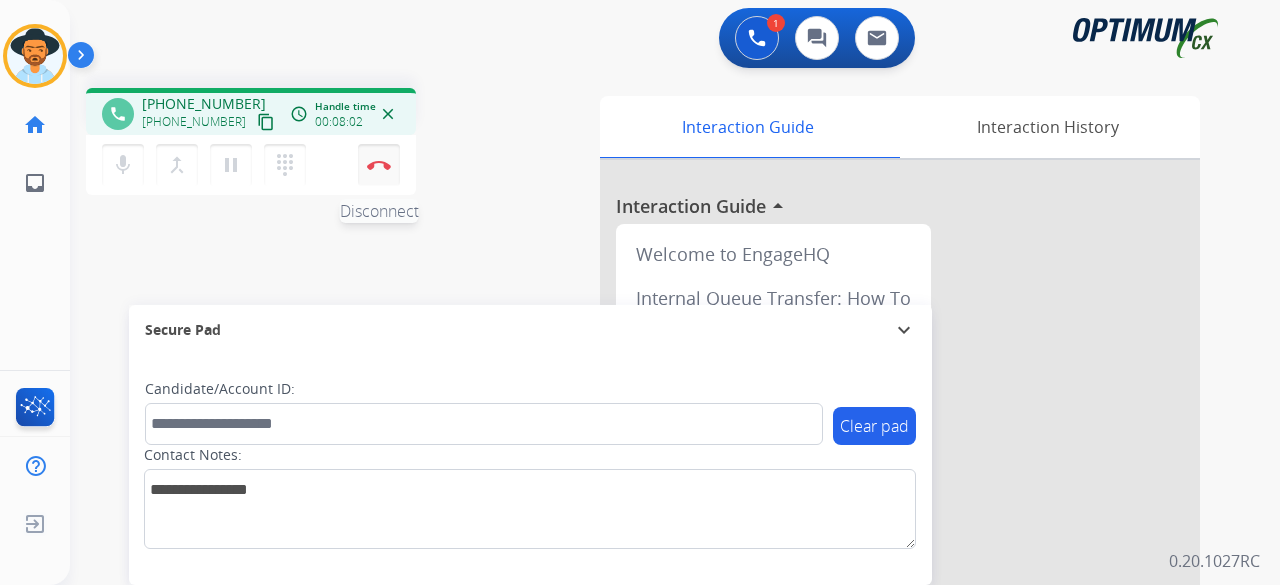 click at bounding box center (379, 165) 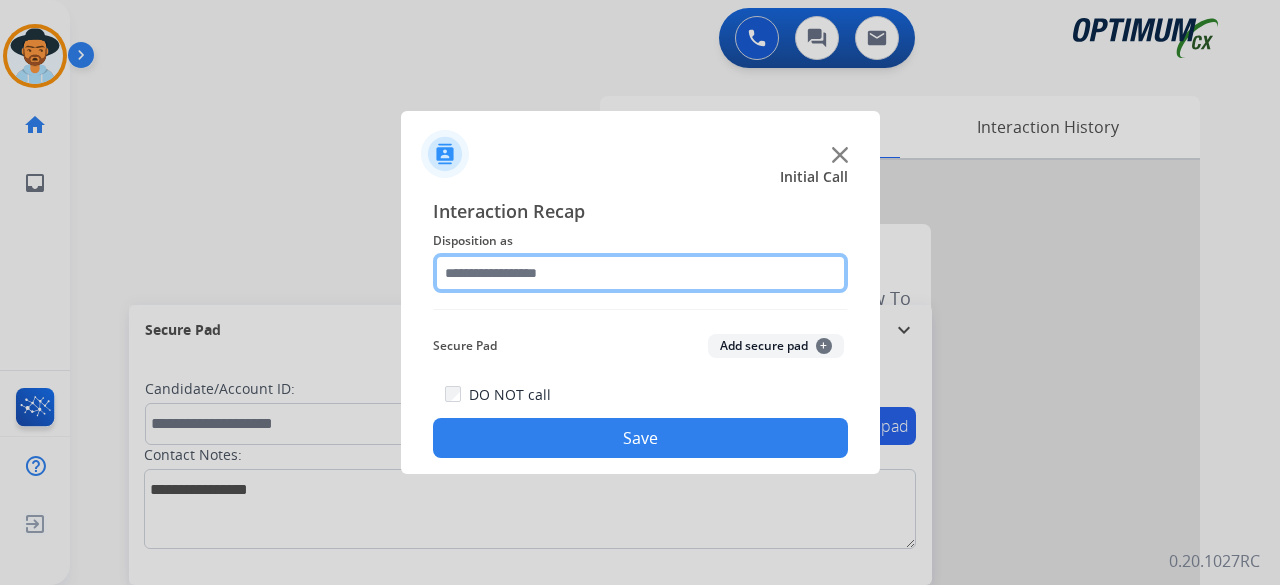 click 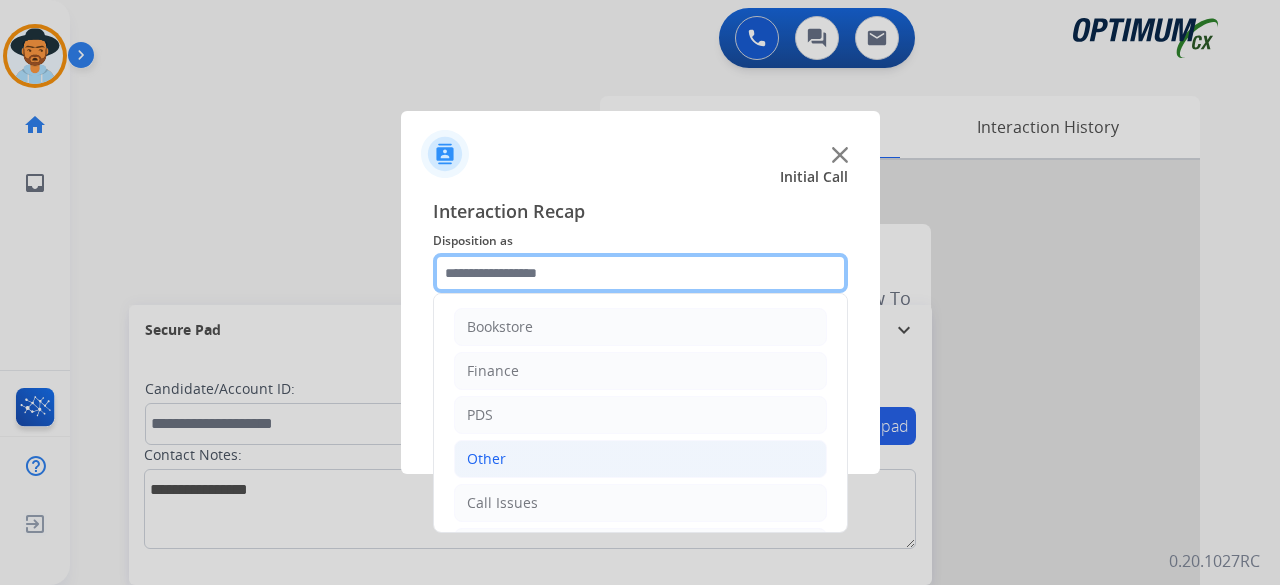 scroll, scrollTop: 130, scrollLeft: 0, axis: vertical 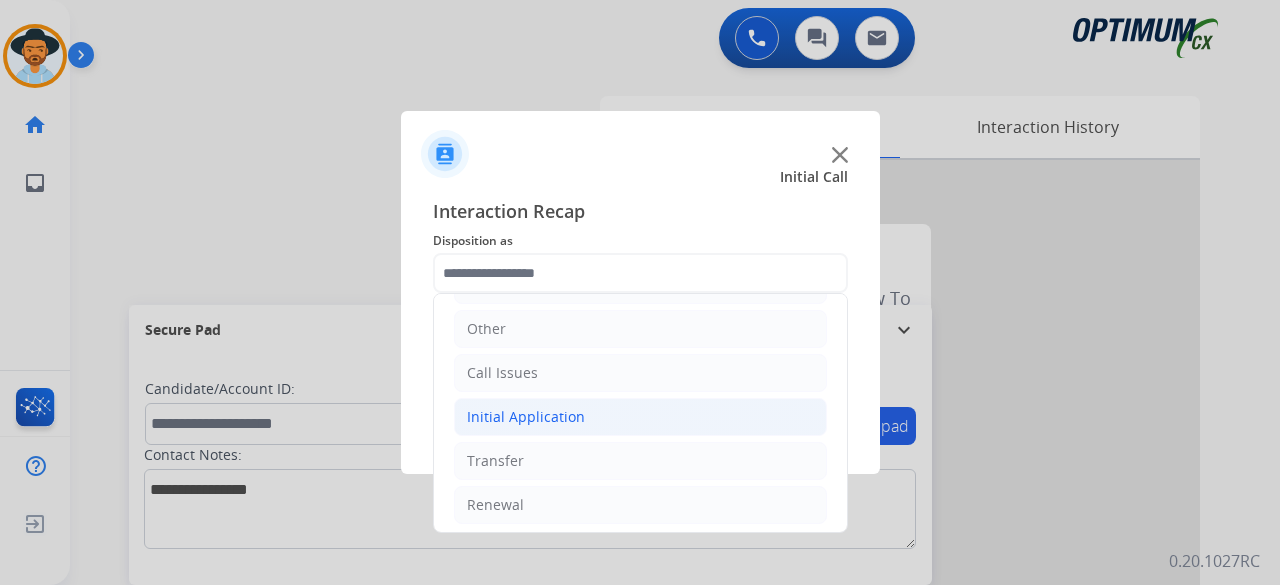 click on "Initial Application" 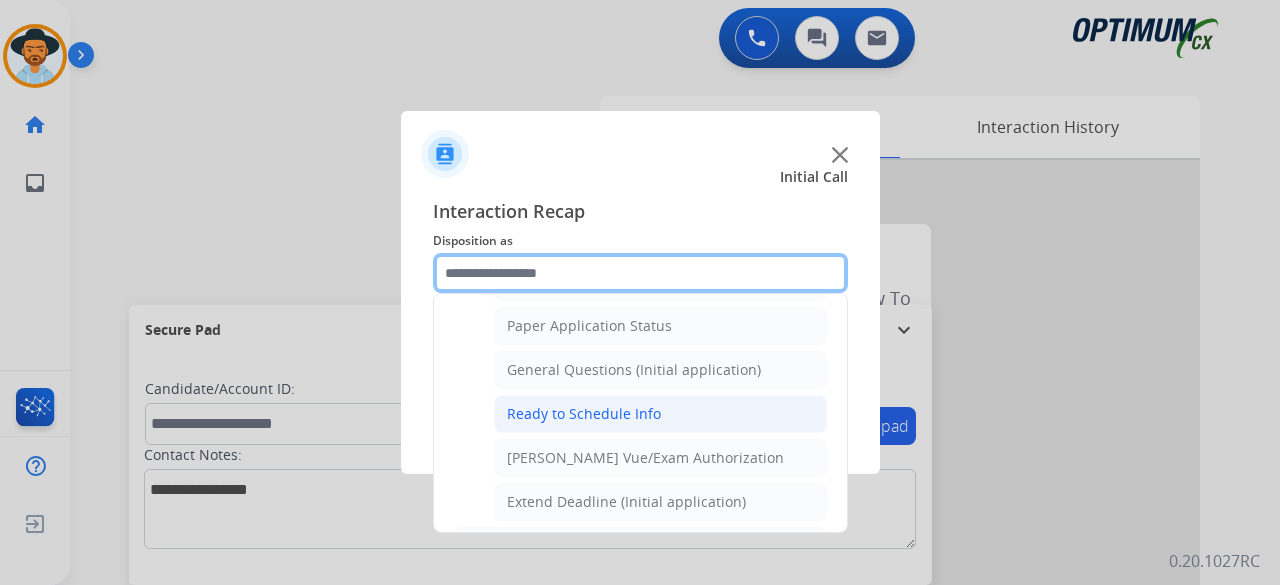 scroll, scrollTop: 1122, scrollLeft: 0, axis: vertical 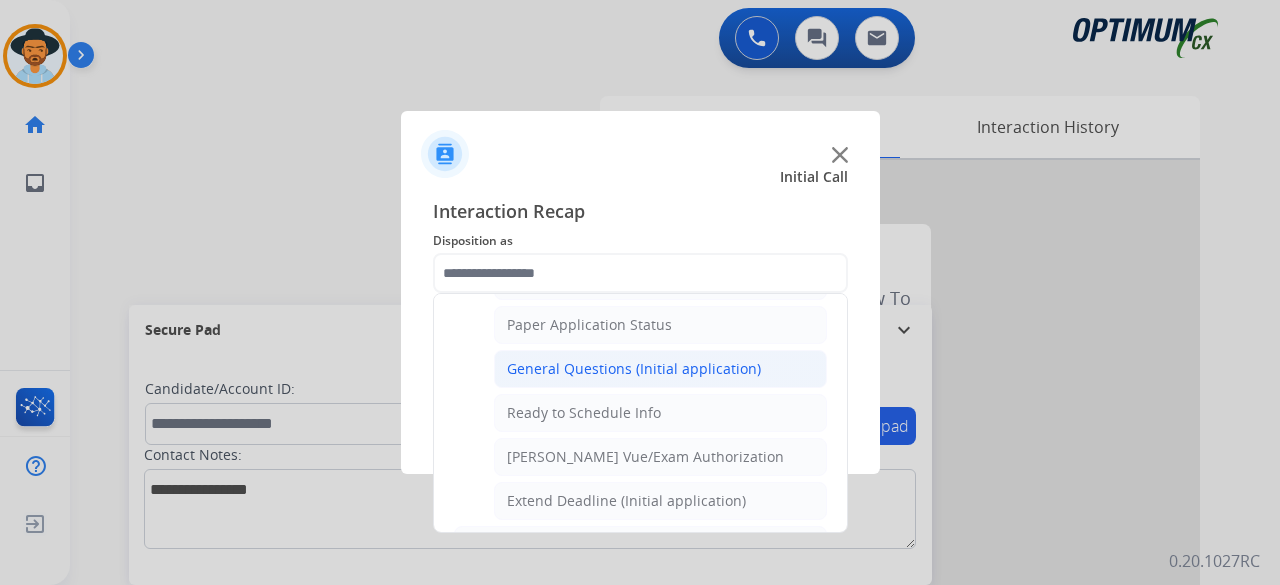 click on "General Questions (Initial application)" 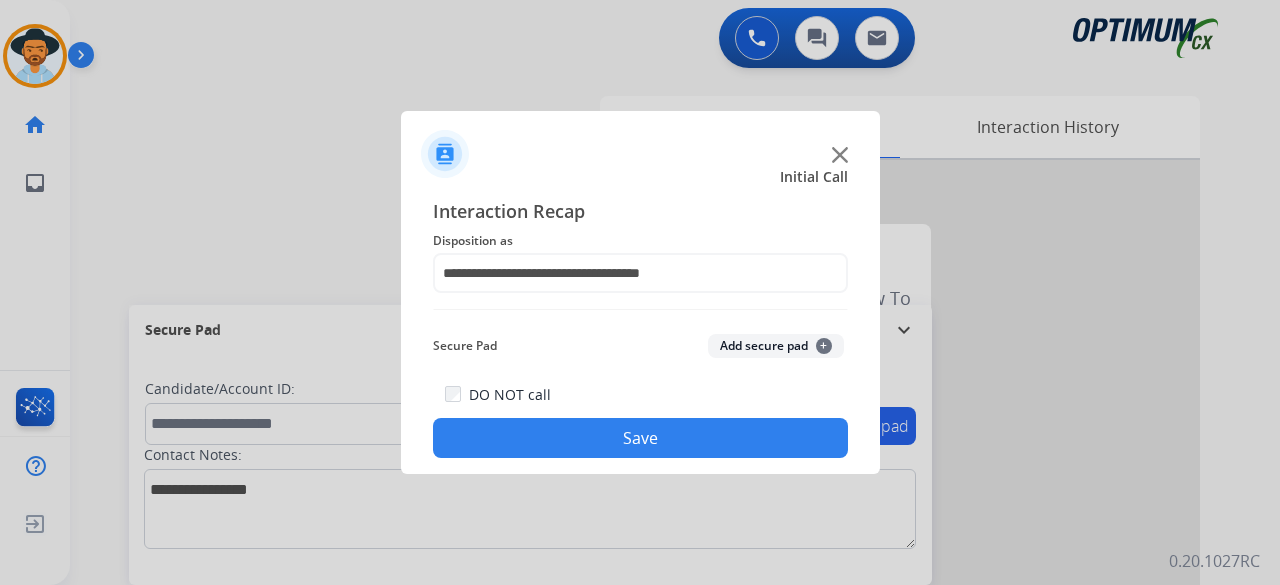 click on "Add secure pad  +" 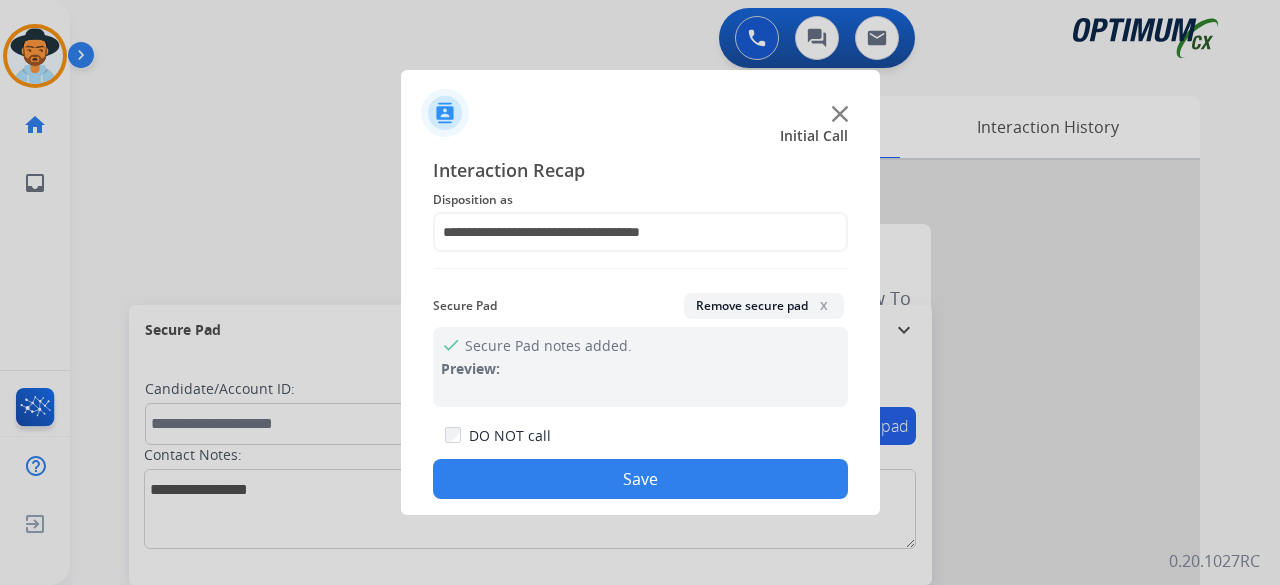 click on "Save" 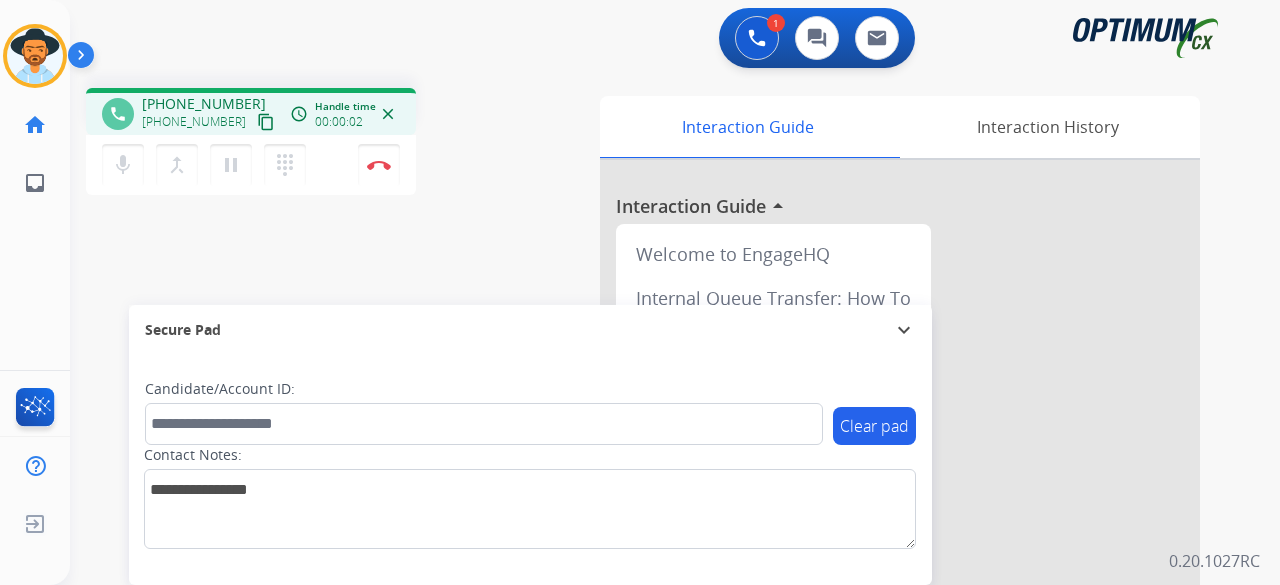 click on "content_copy" at bounding box center (266, 122) 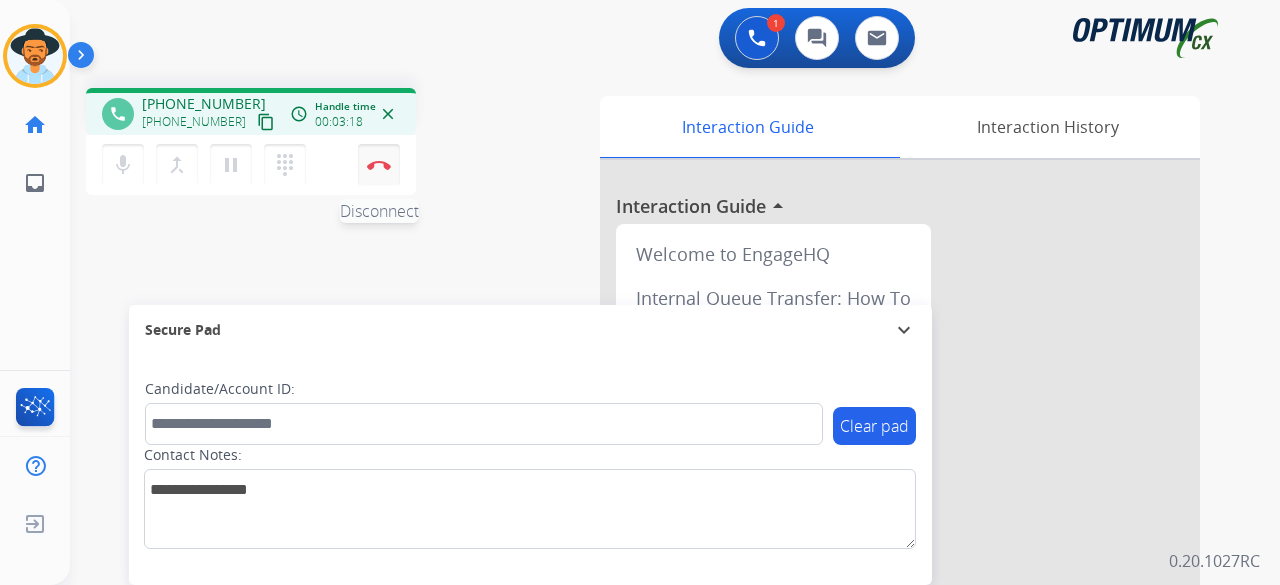 click at bounding box center [379, 165] 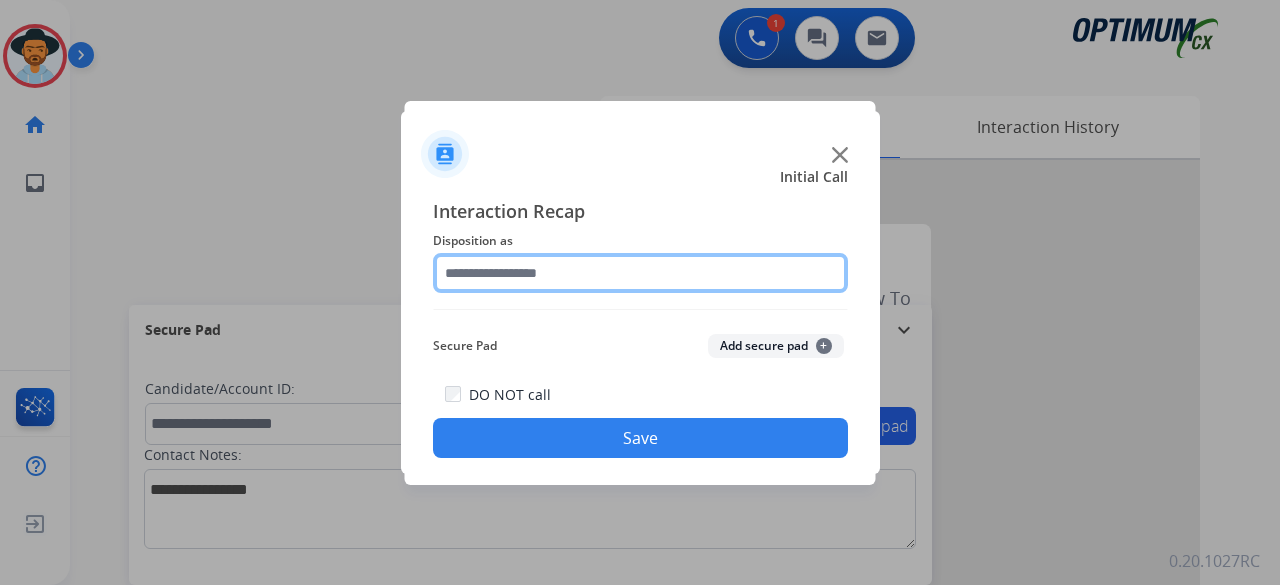 click 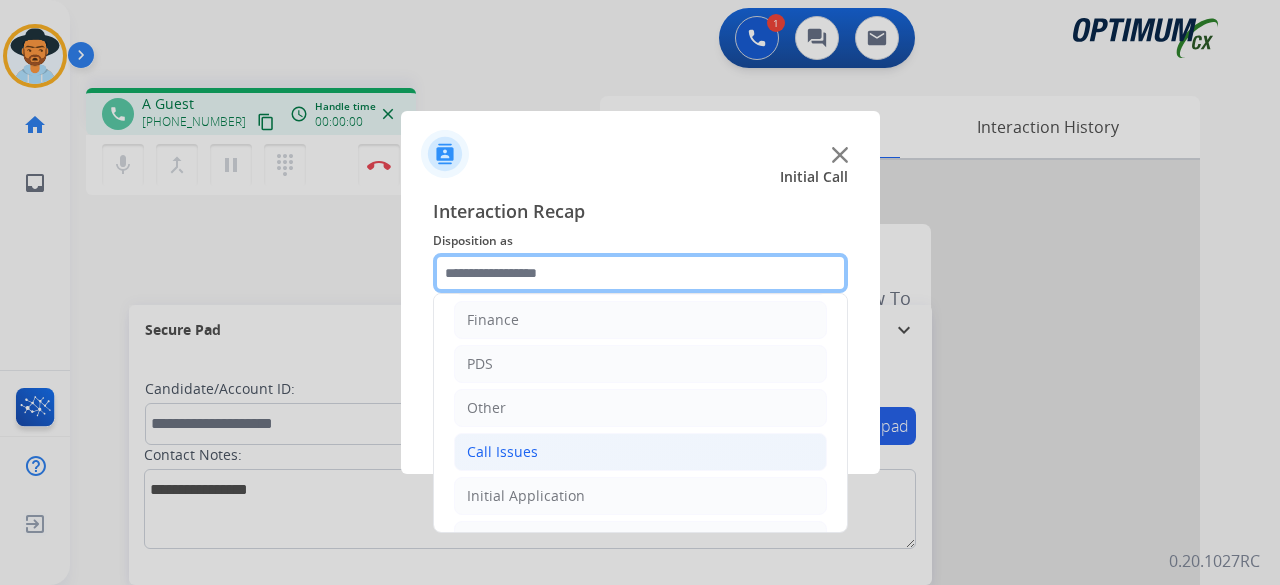 scroll, scrollTop: 130, scrollLeft: 0, axis: vertical 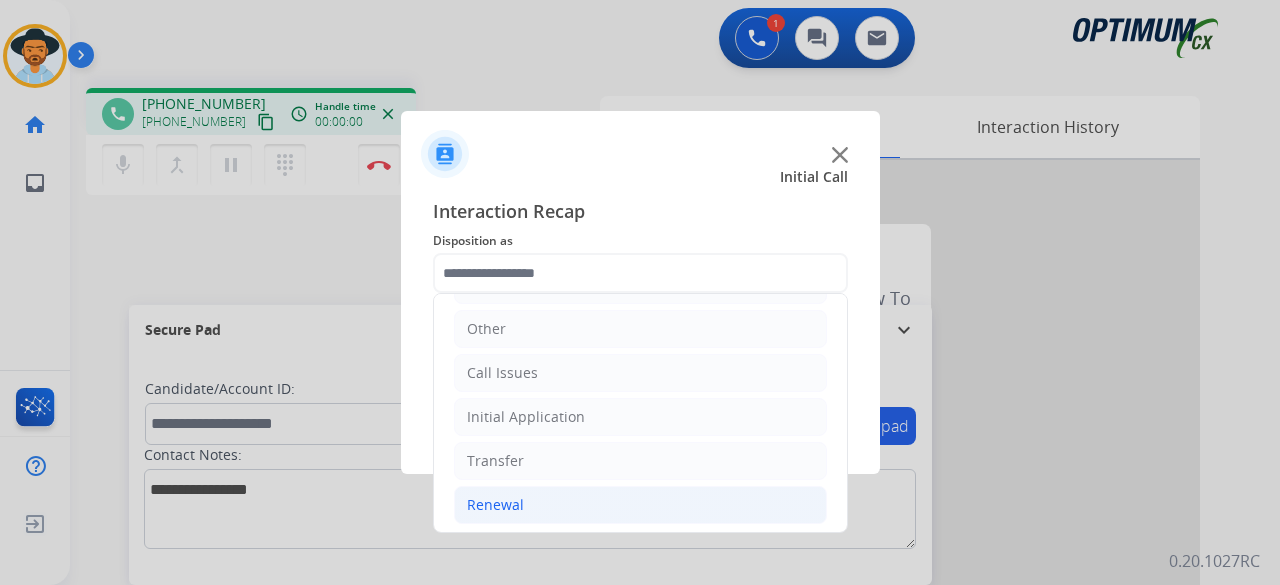 click on "Renewal" 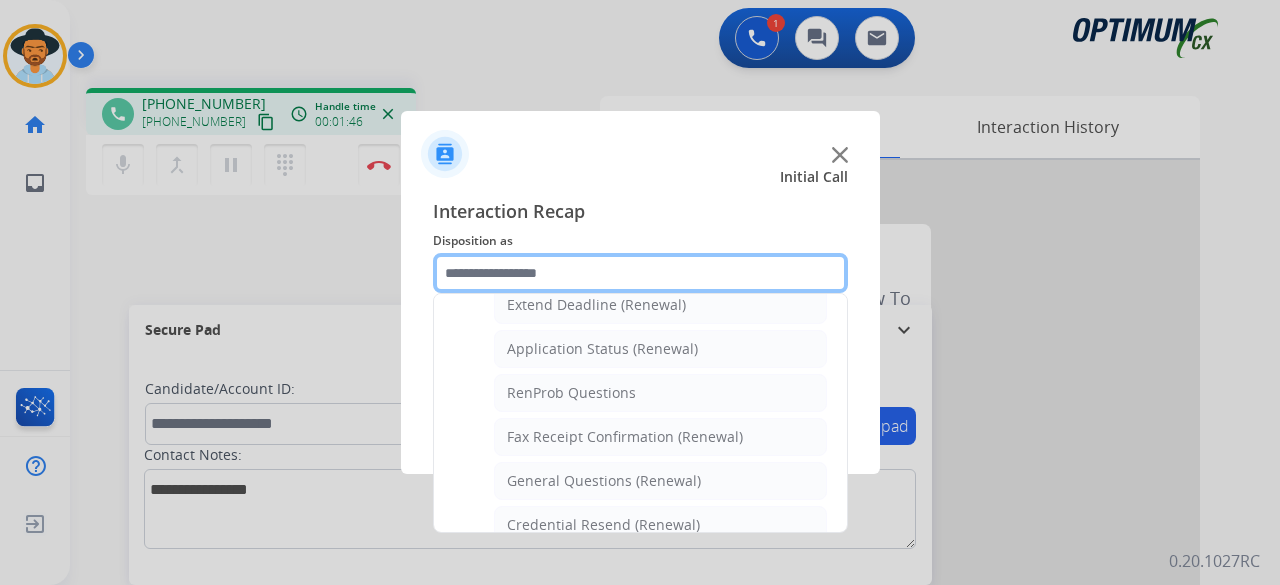 scroll, scrollTop: 440, scrollLeft: 0, axis: vertical 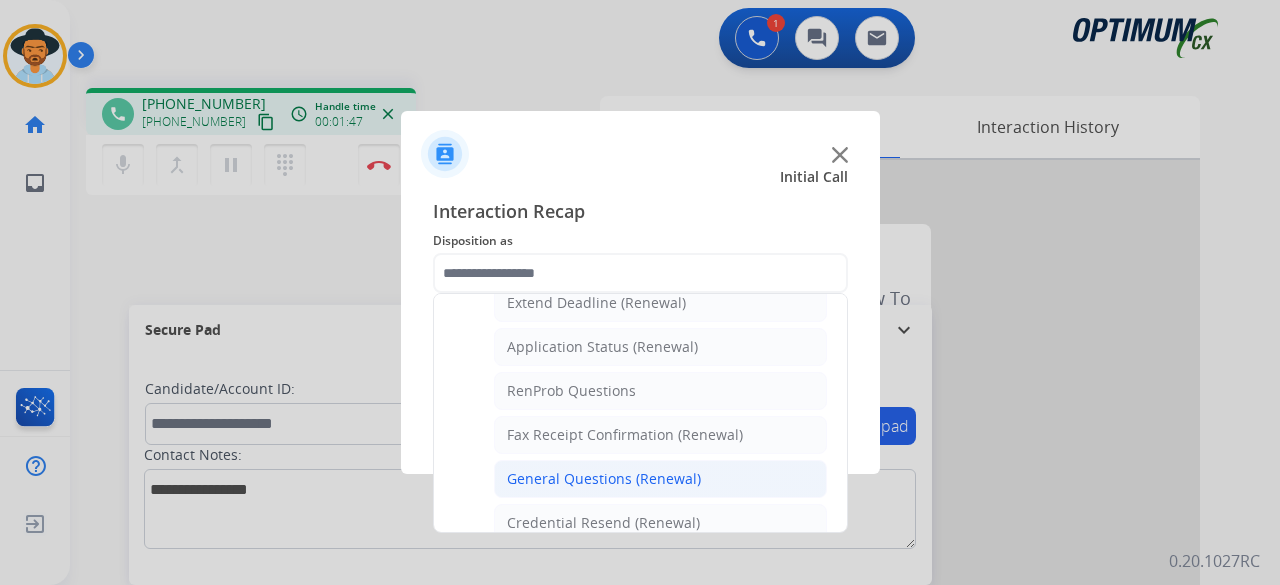click on "General Questions (Renewal)" 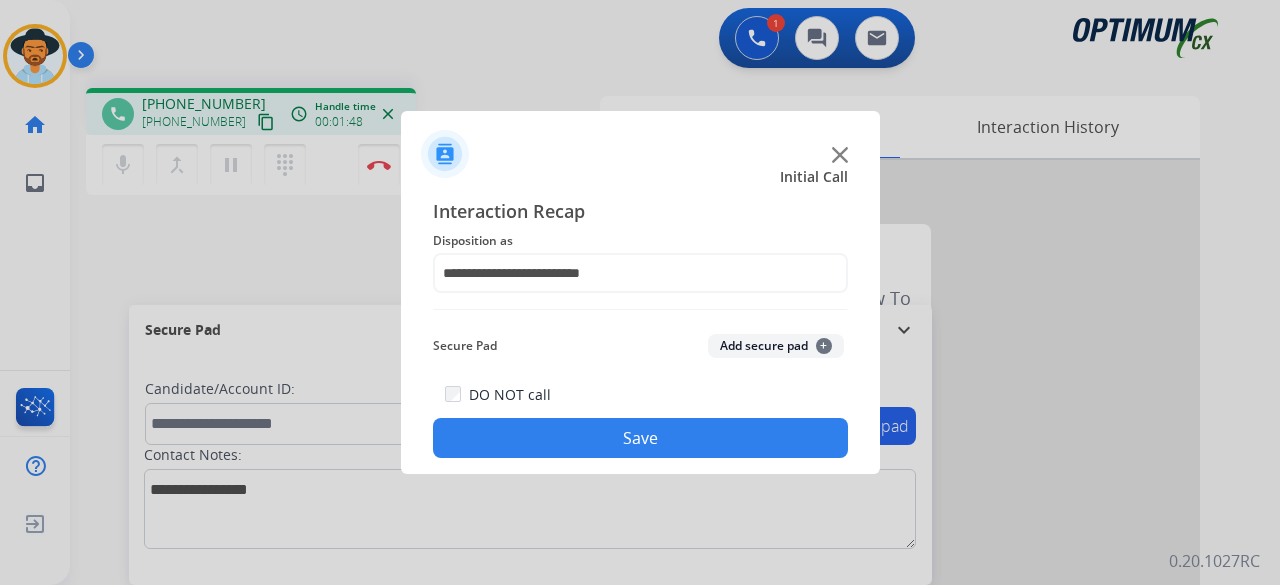 click on "Add secure pad  +" 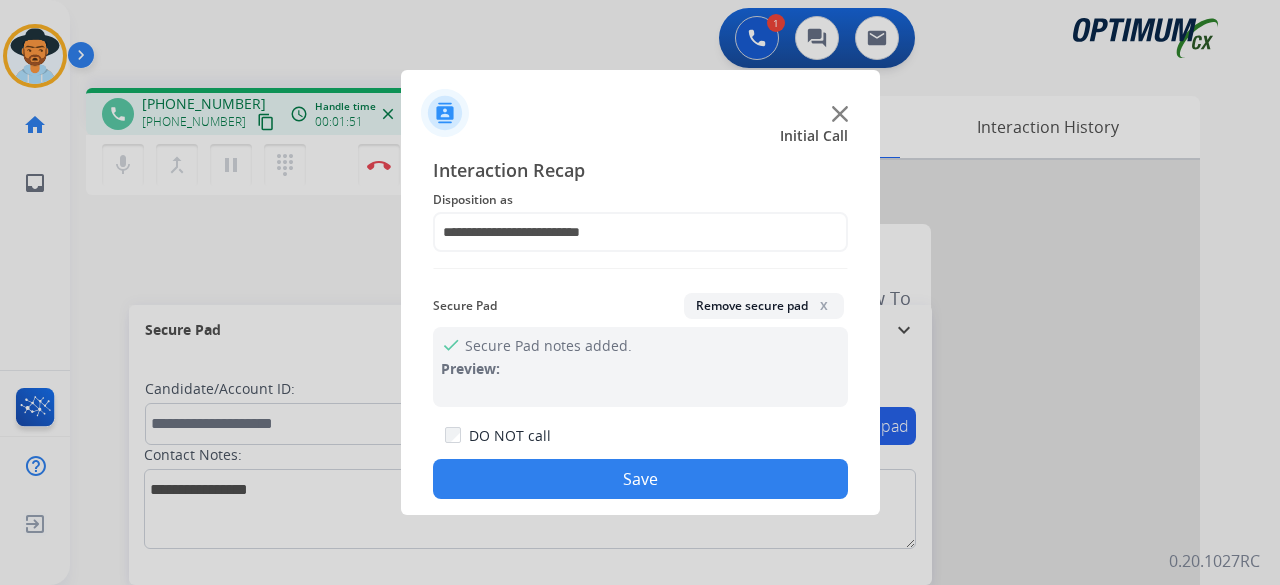 click on "Save" 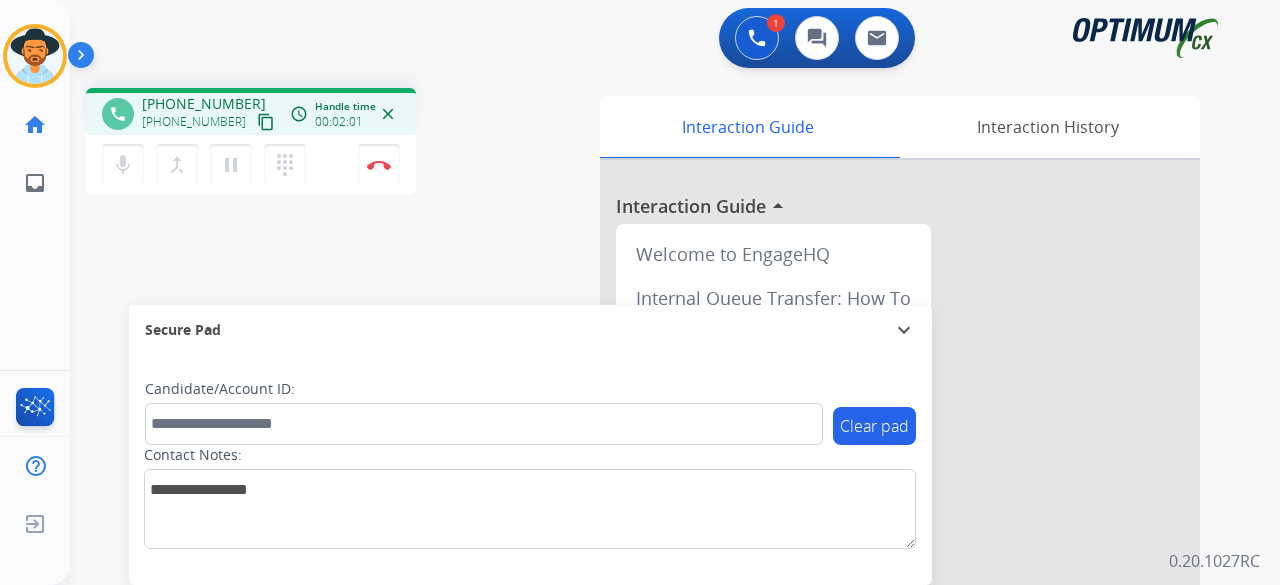 click on "content_copy" at bounding box center [266, 122] 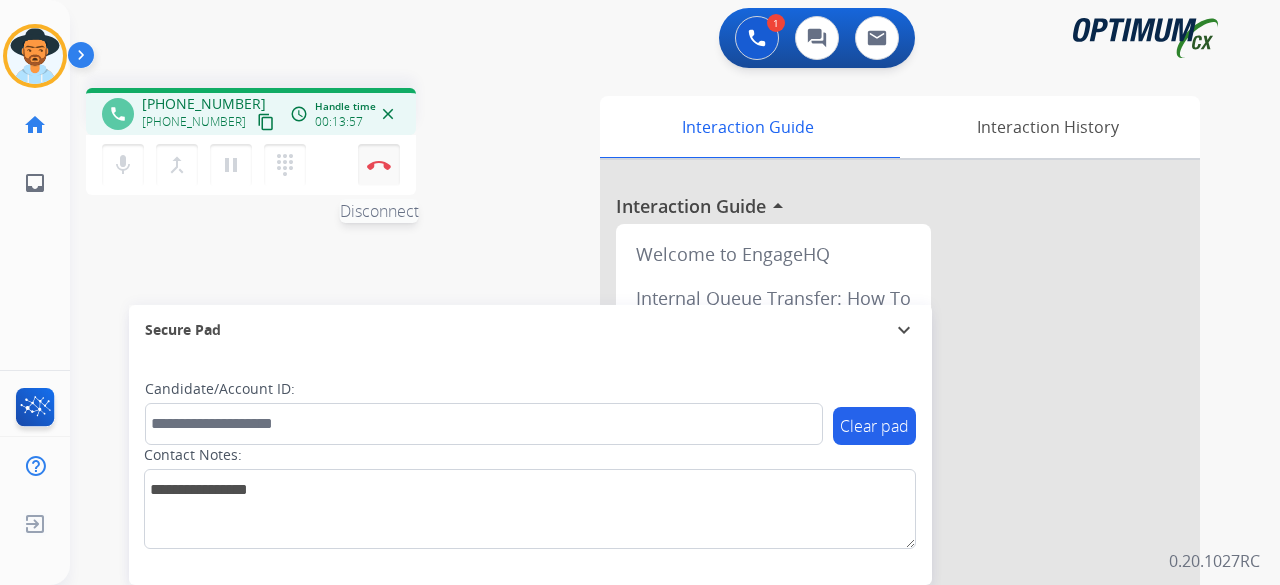 click on "Disconnect" at bounding box center [379, 165] 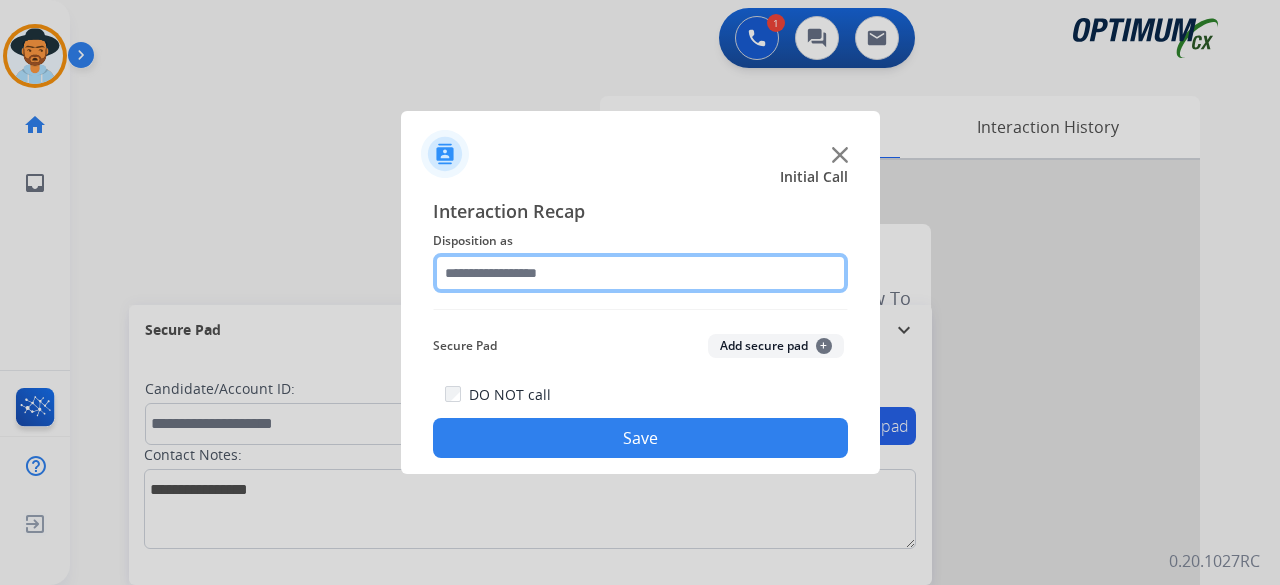 click 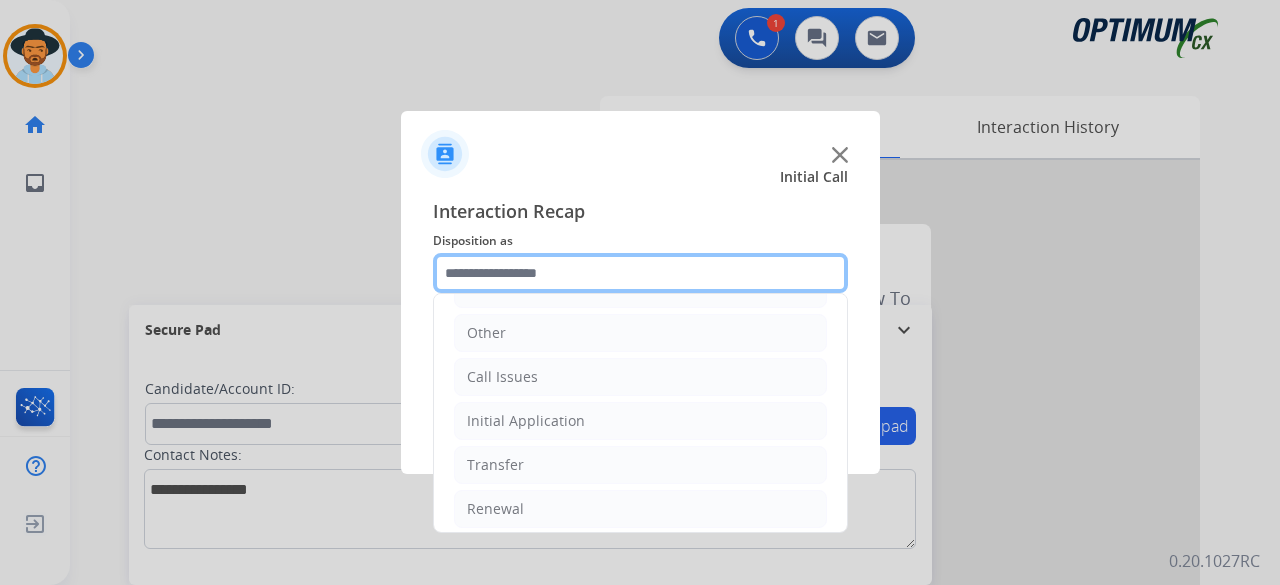 scroll, scrollTop: 130, scrollLeft: 0, axis: vertical 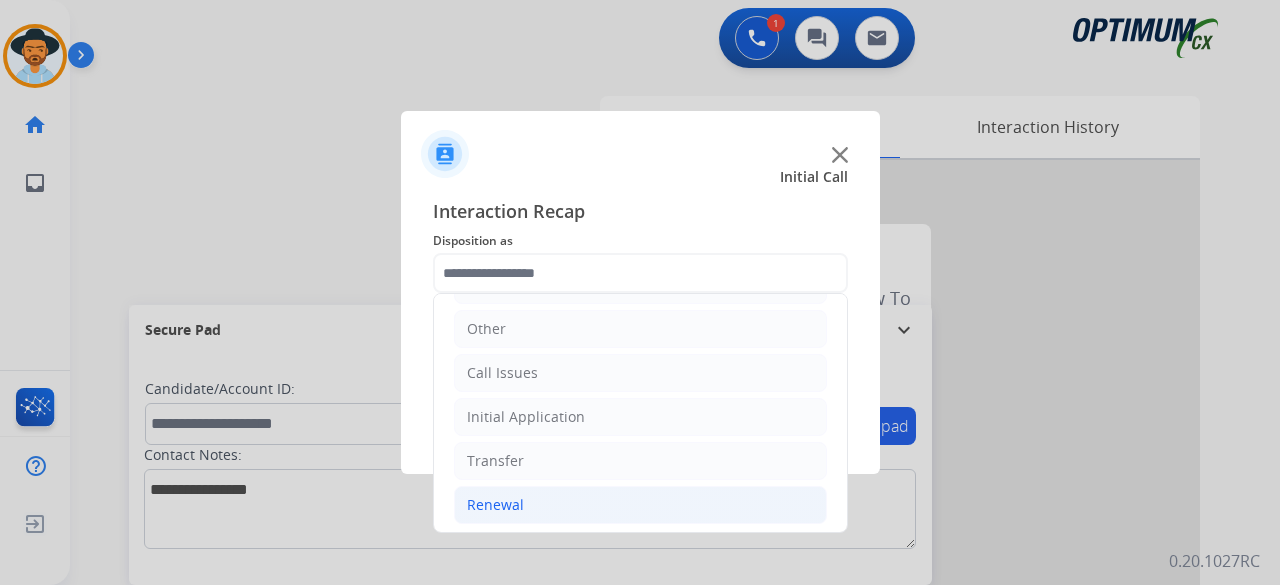 click on "Renewal" 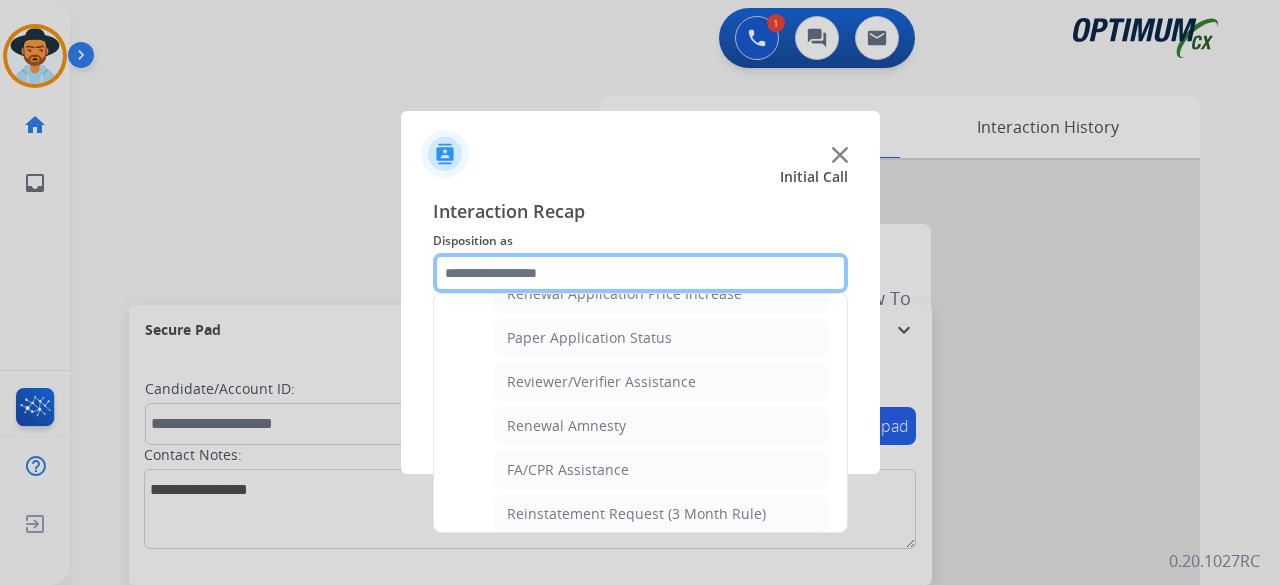 scroll, scrollTop: 756, scrollLeft: 0, axis: vertical 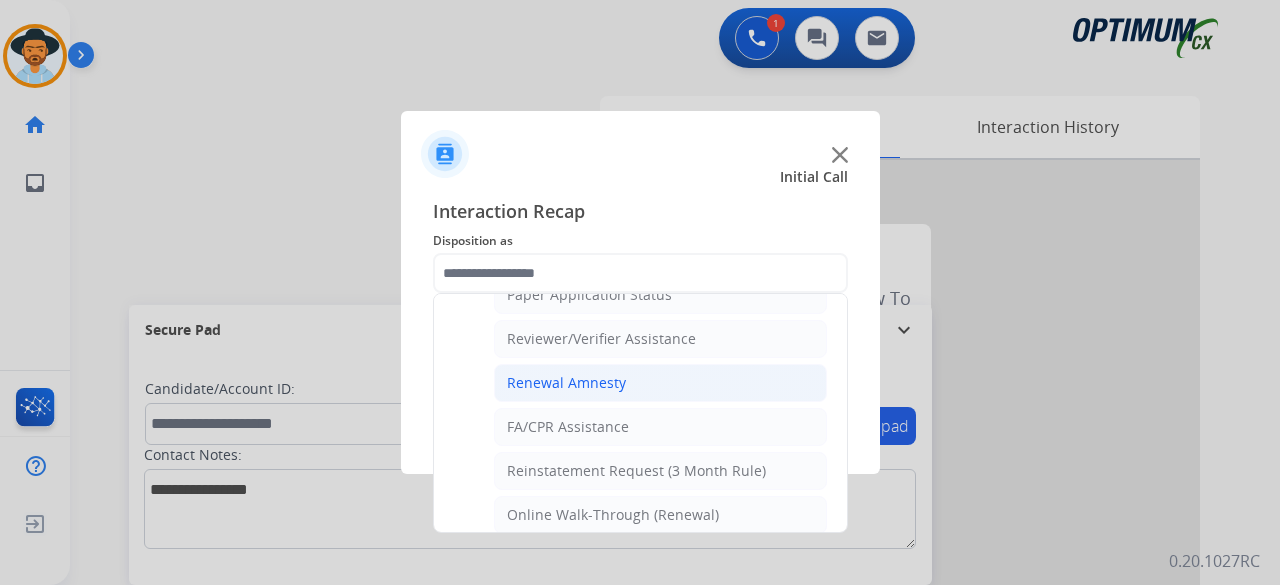 click on "Renewal Amnesty" 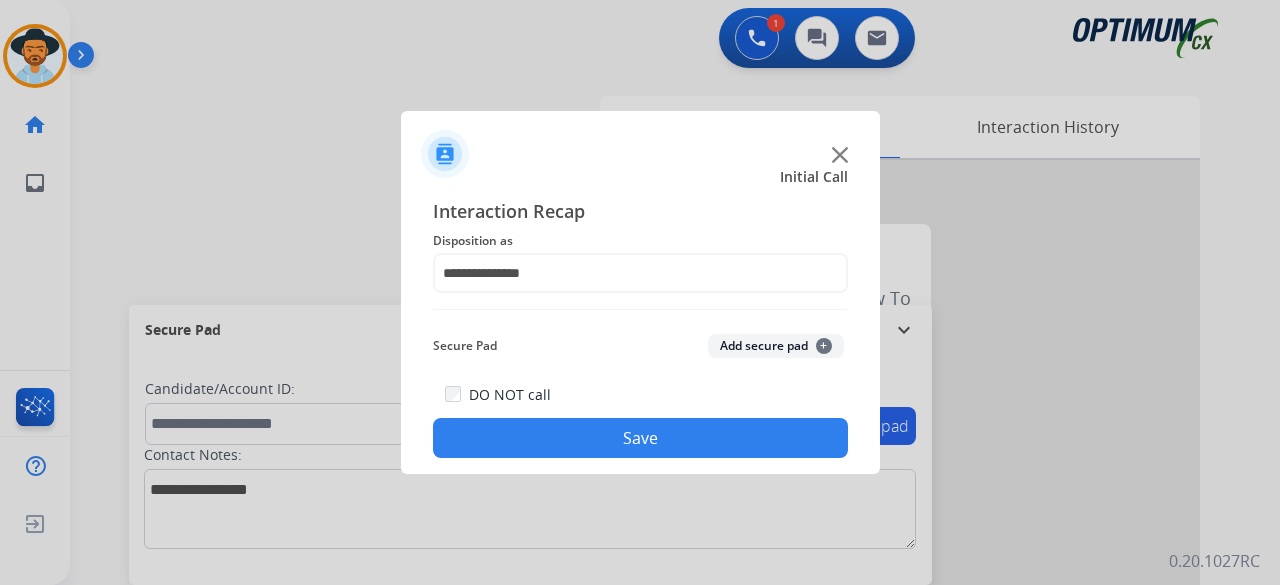 click on "Add secure pad  +" 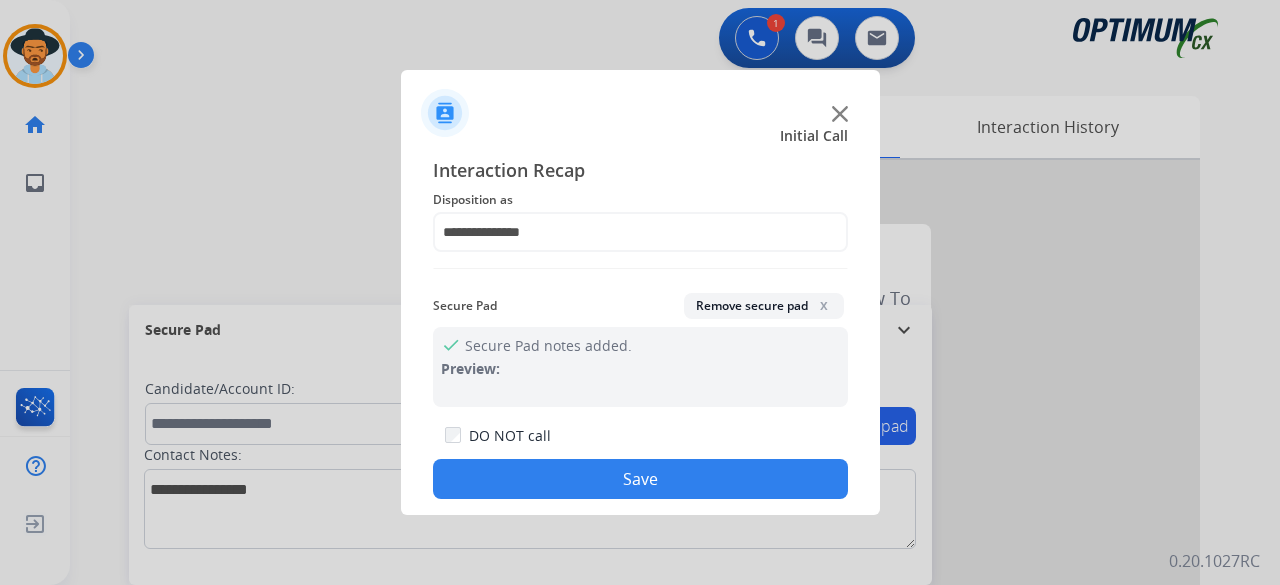 click on "Save" 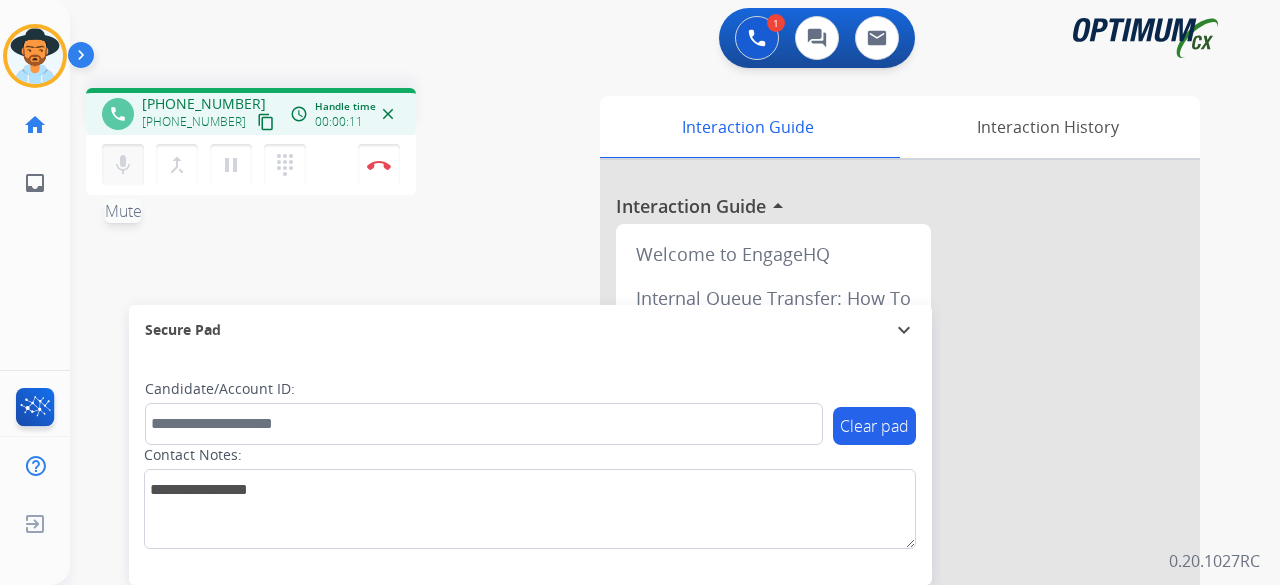 click on "mic" at bounding box center (123, 165) 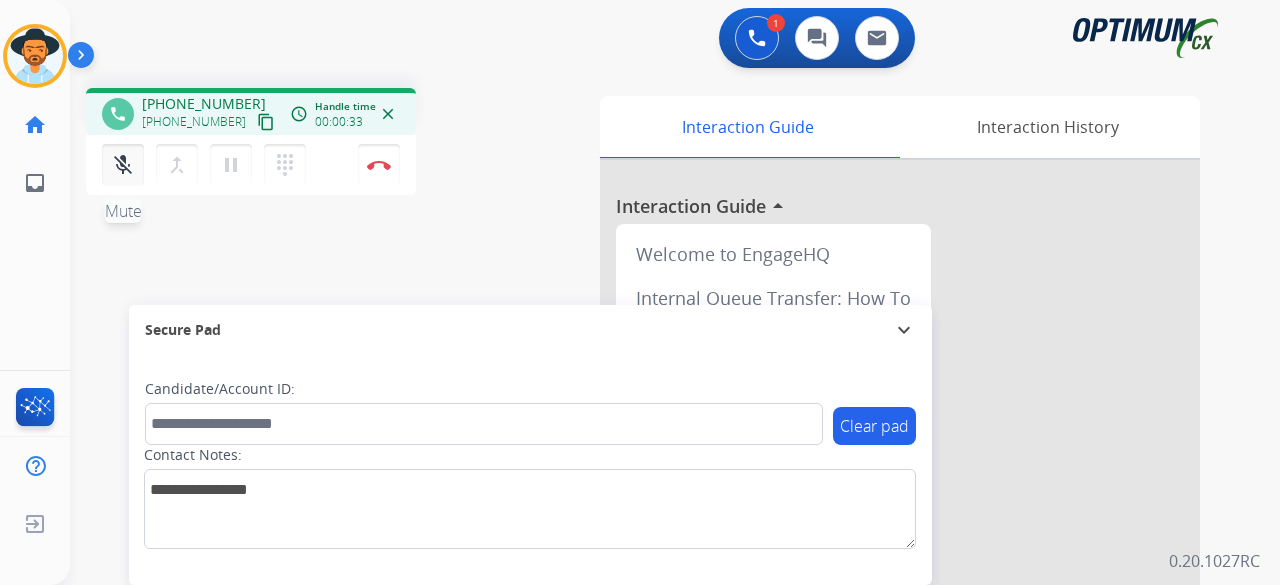 click on "mic_off" at bounding box center [123, 165] 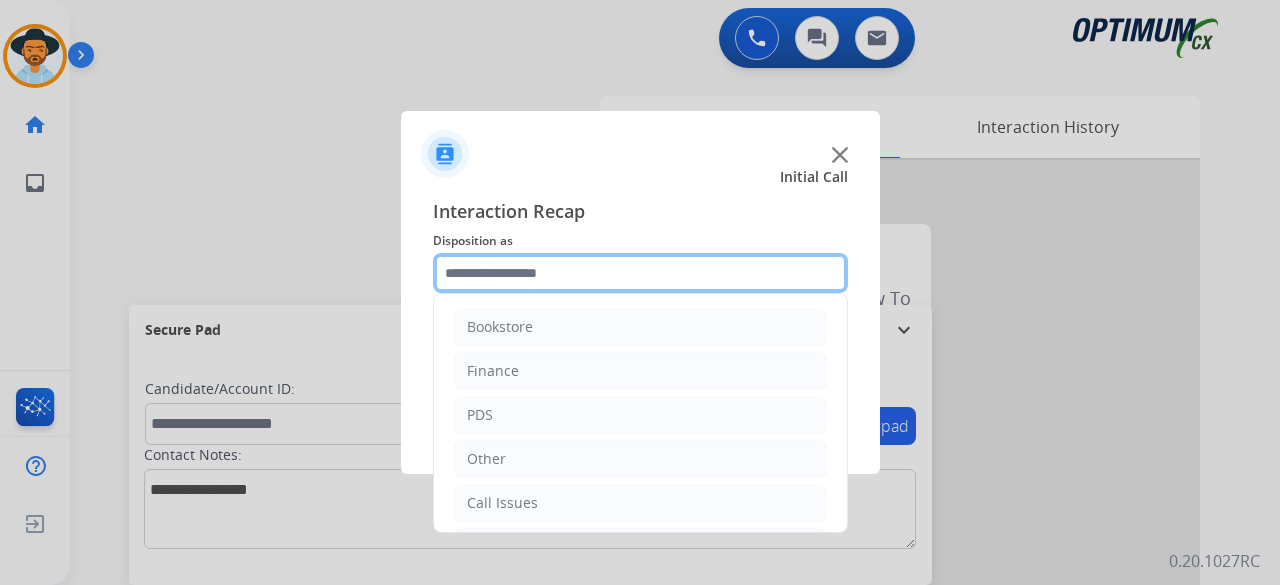 click 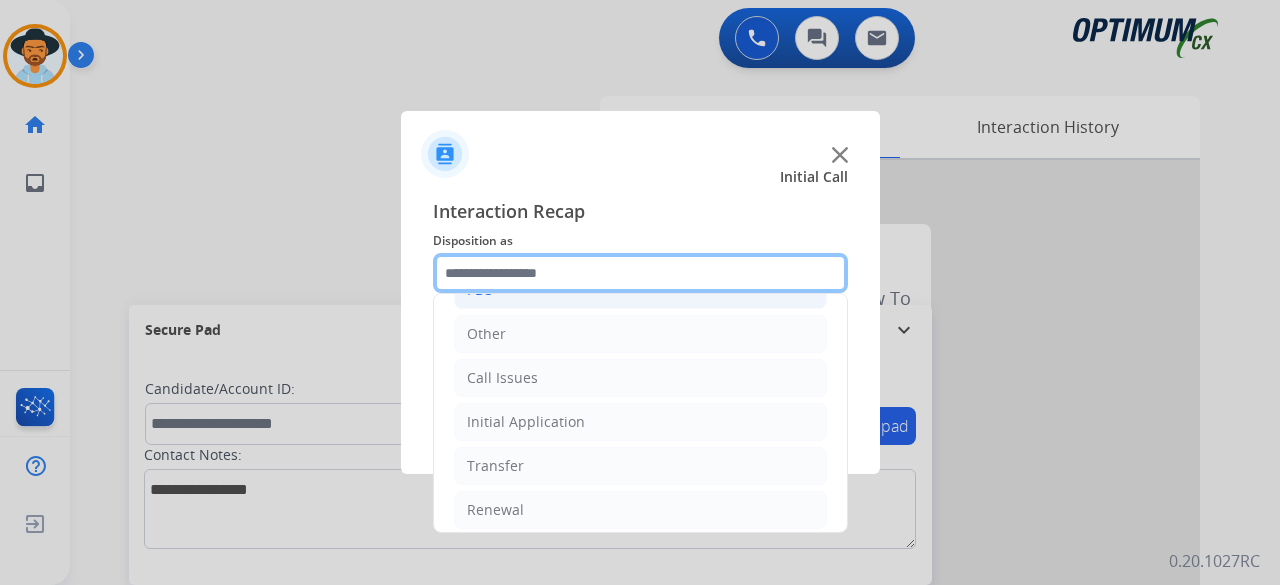 scroll, scrollTop: 130, scrollLeft: 0, axis: vertical 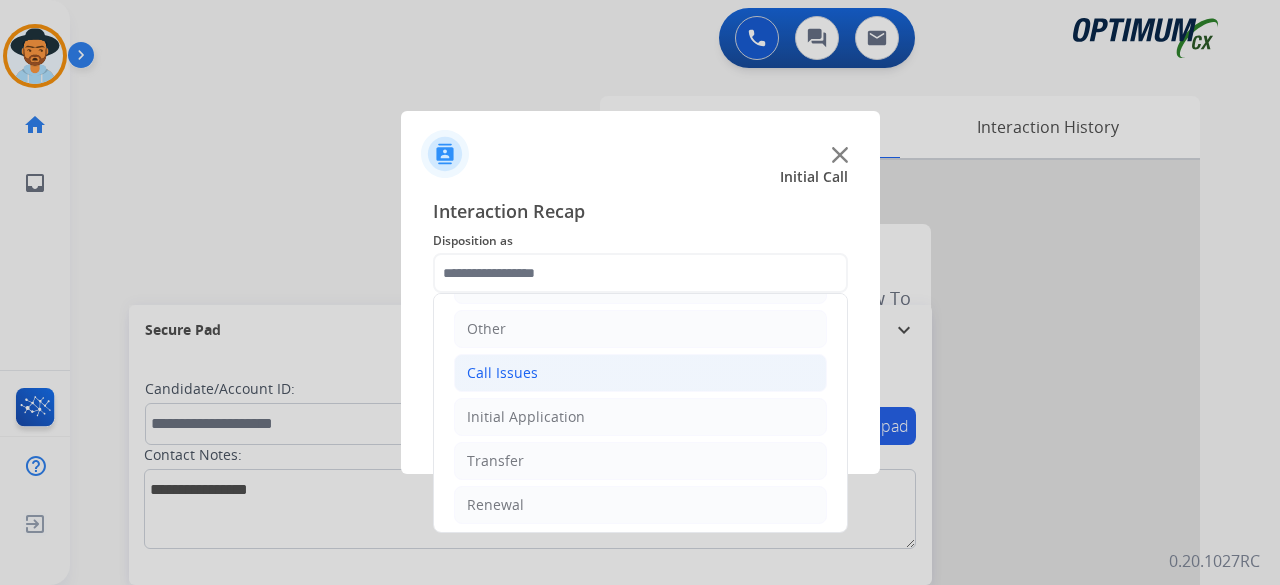 click on "Call Issues" 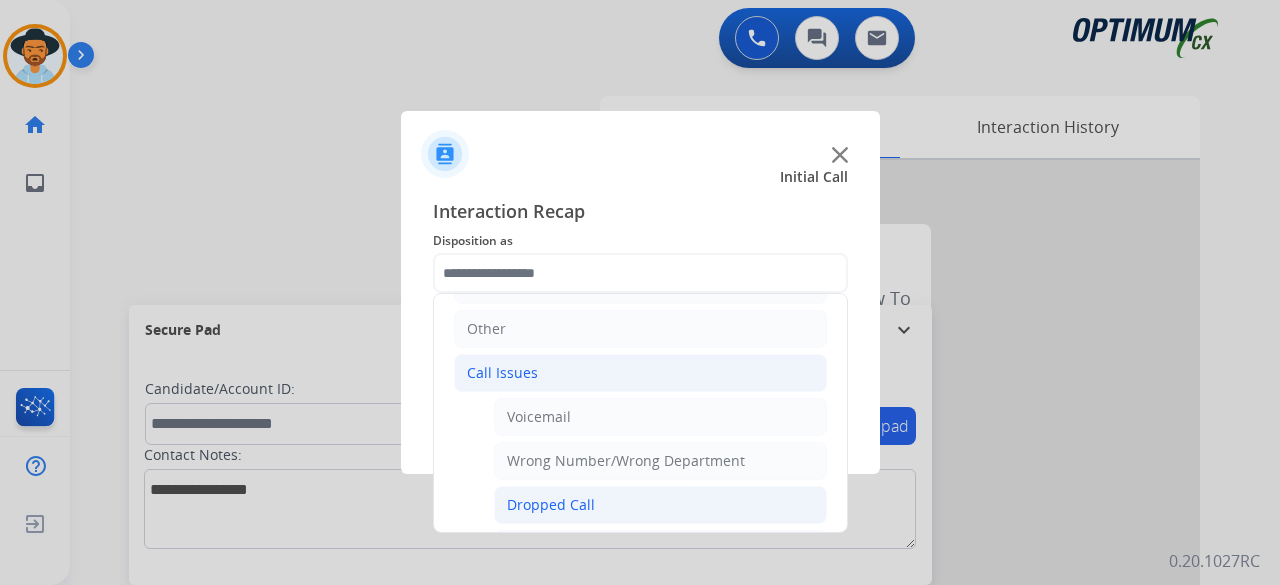 click on "Dropped Call" 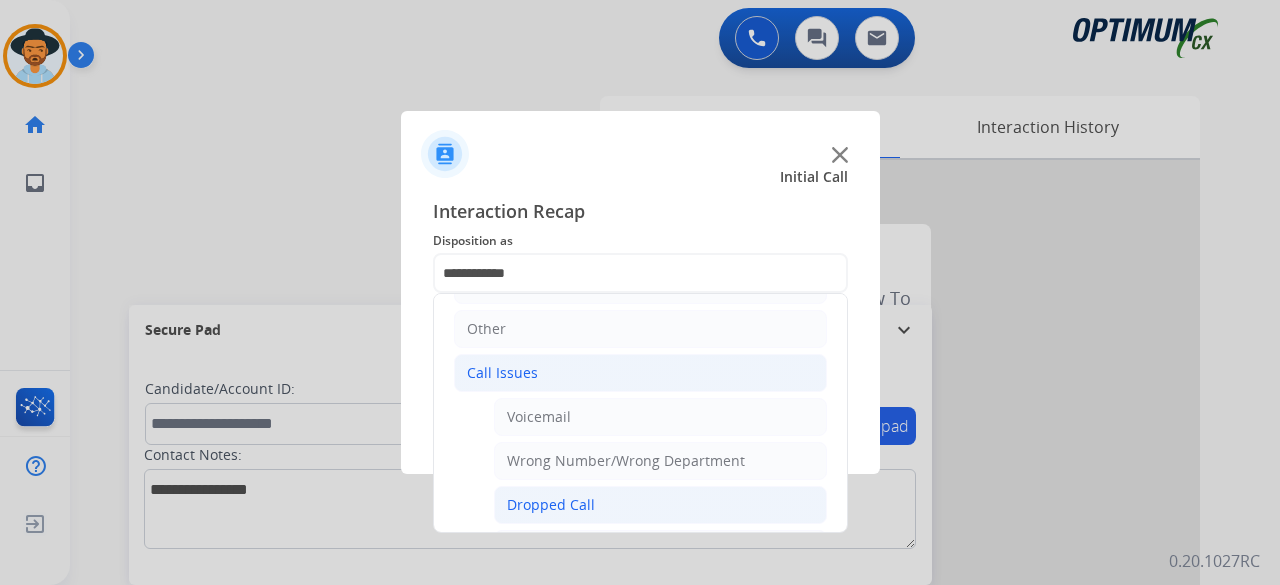 click at bounding box center [640, 292] 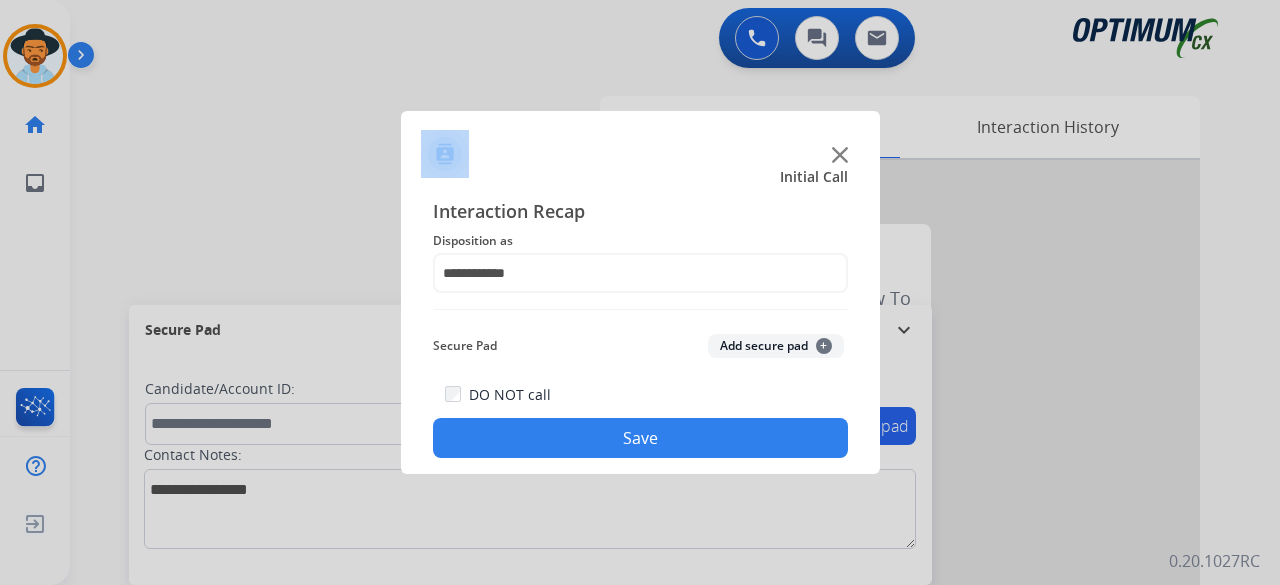 click on "Add secure pad  +" 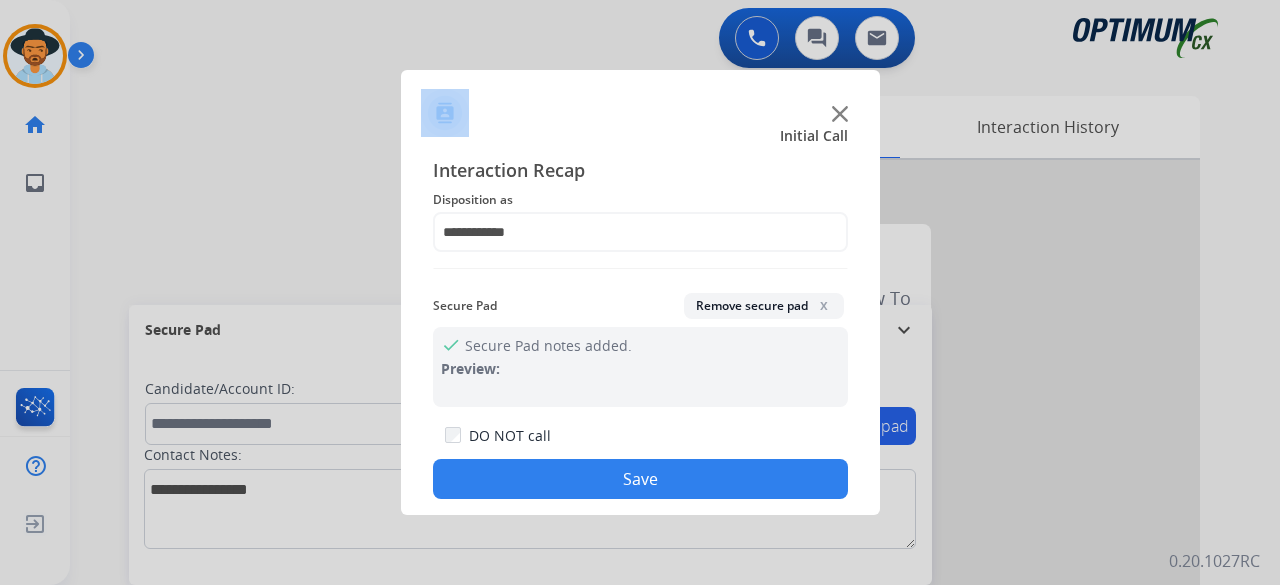 click on "Save" 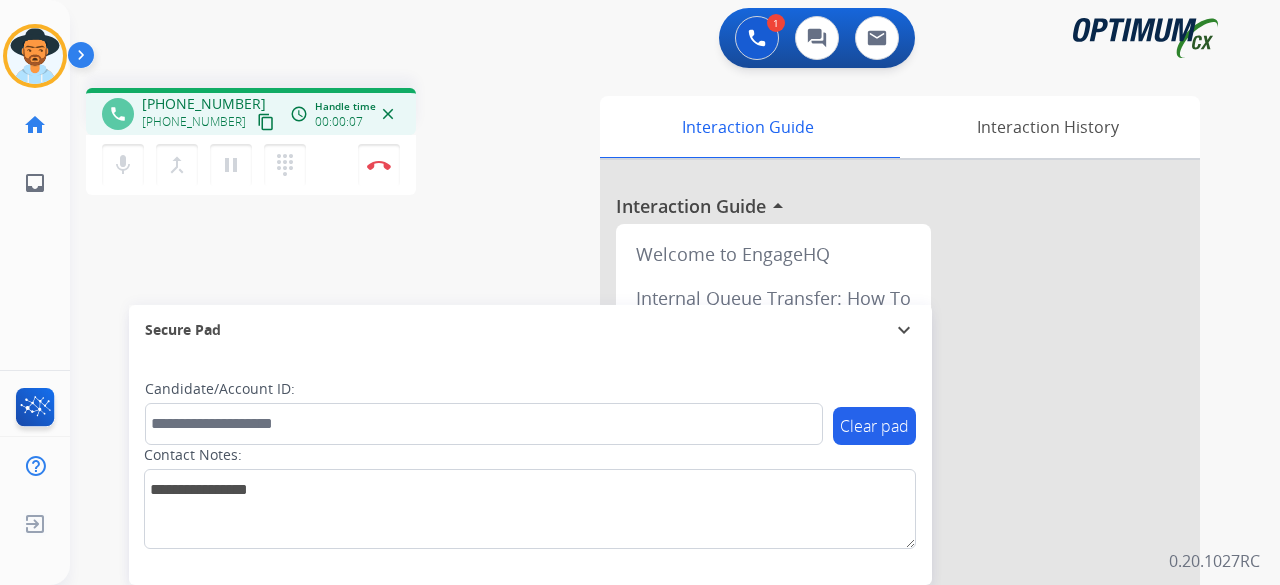 click on "content_copy" at bounding box center (266, 122) 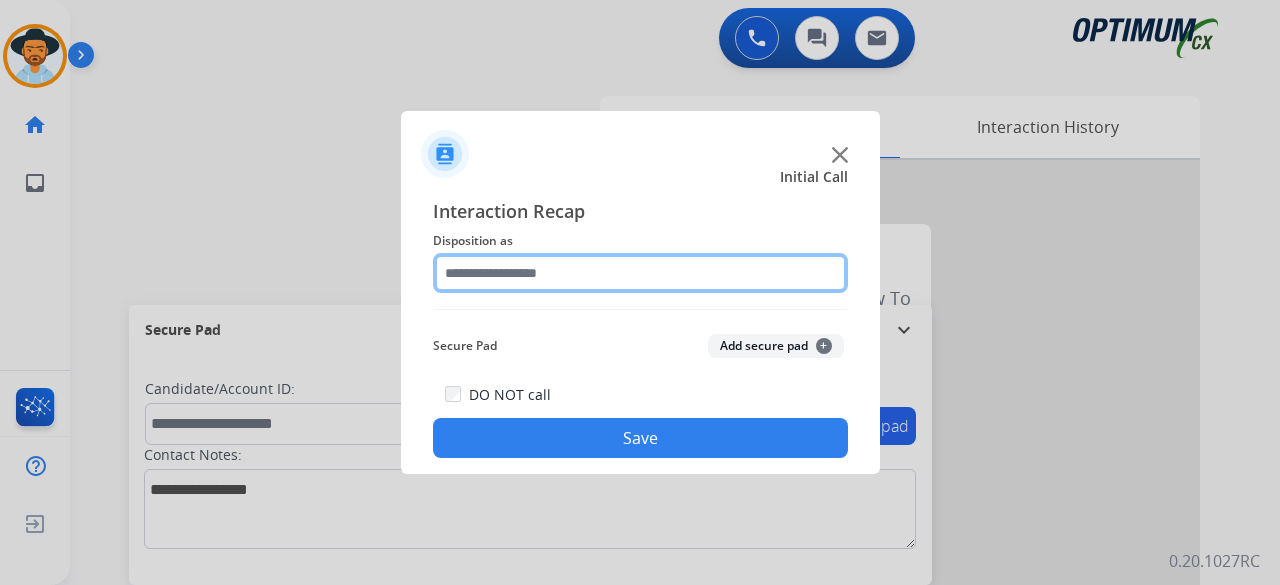 click 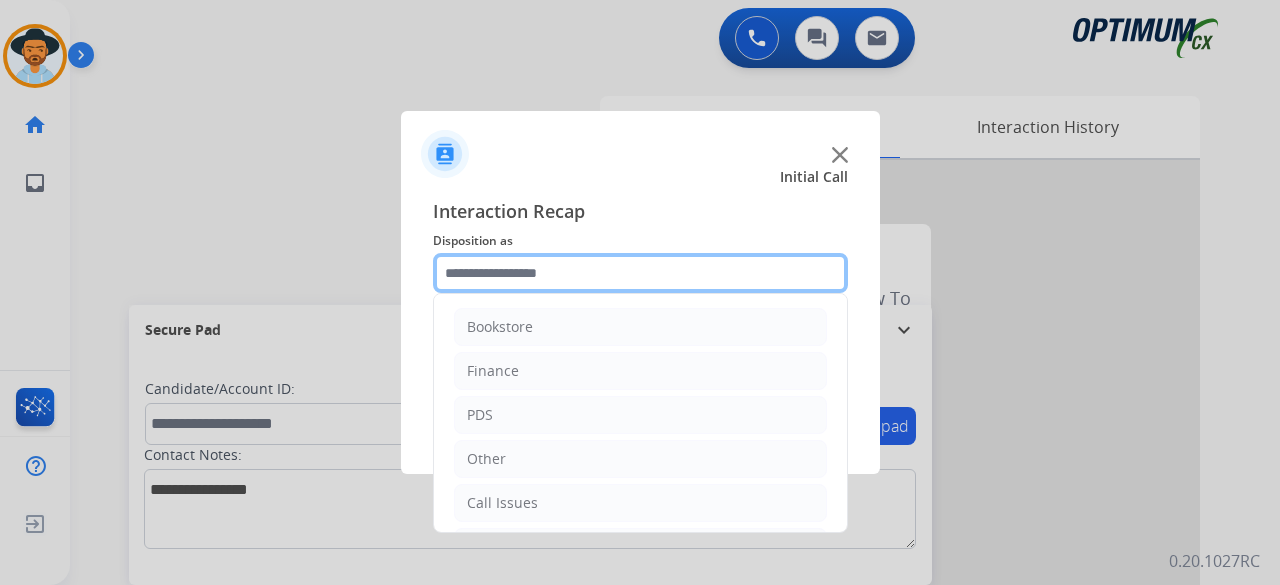 scroll, scrollTop: 130, scrollLeft: 0, axis: vertical 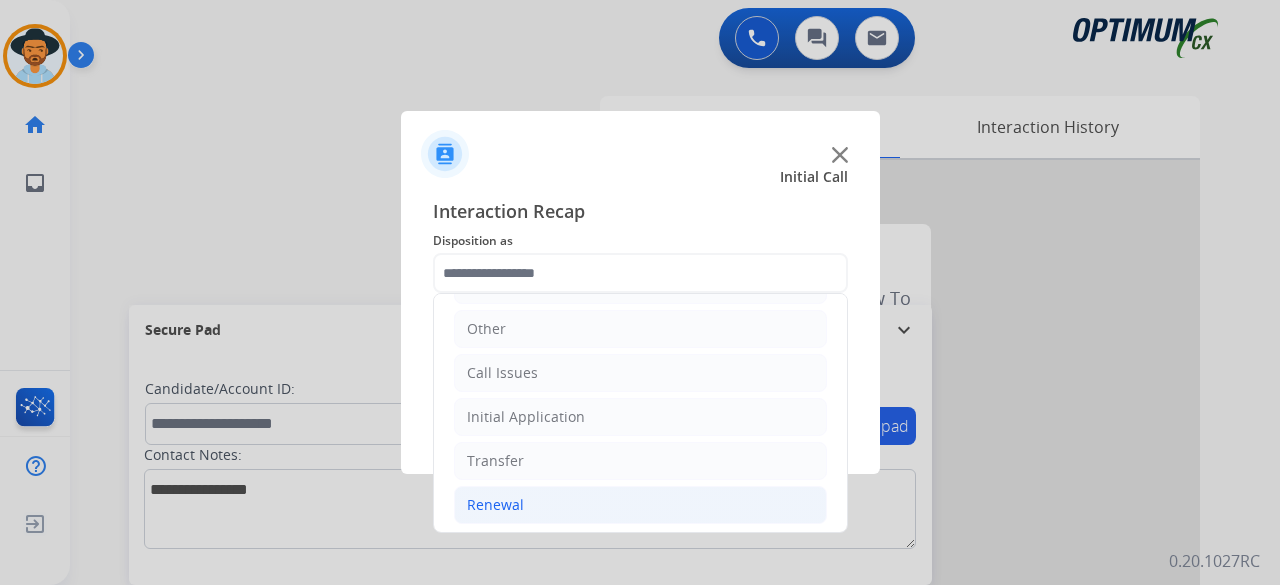 click on "Renewal" 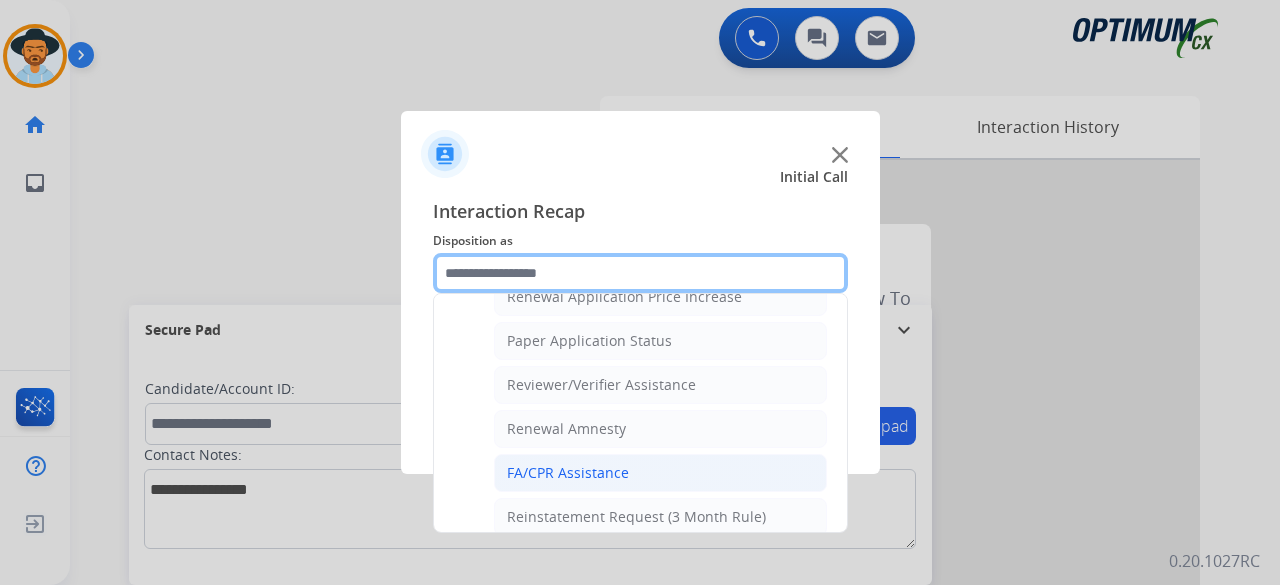 scroll, scrollTop: 714, scrollLeft: 0, axis: vertical 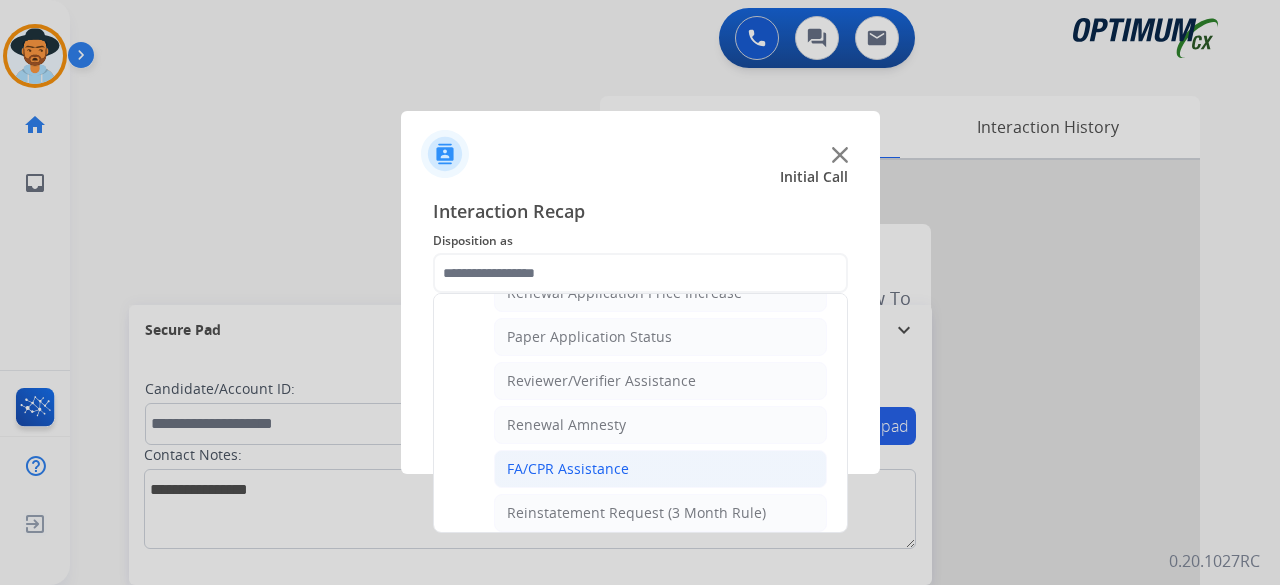 click on "FA/CPR Assistance" 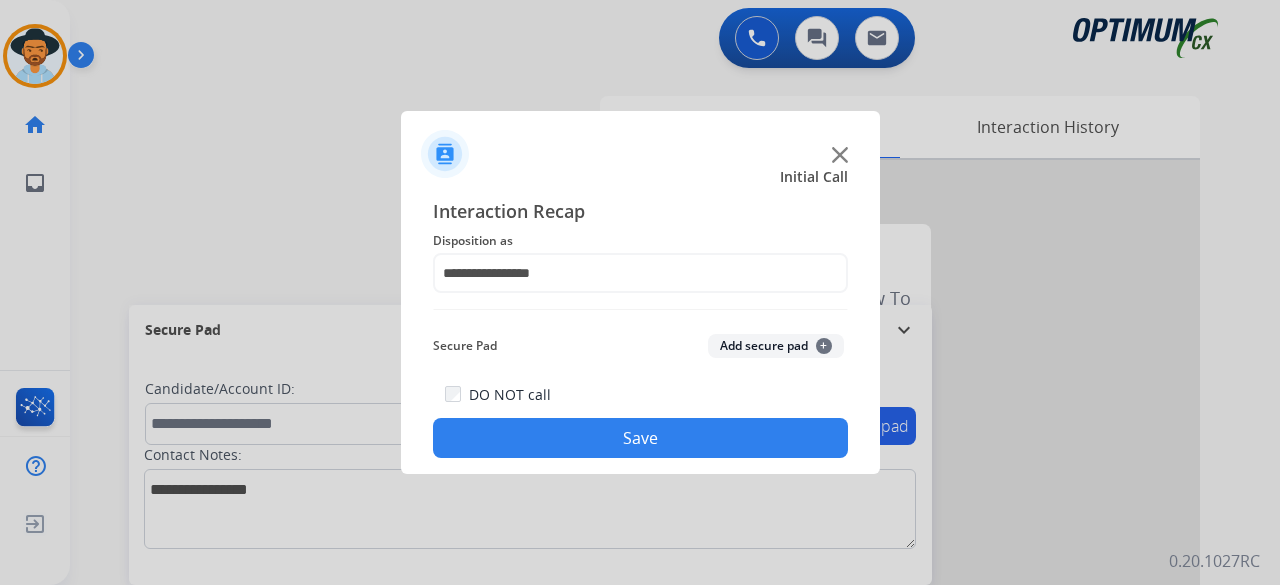 click on "Add secure pad  +" 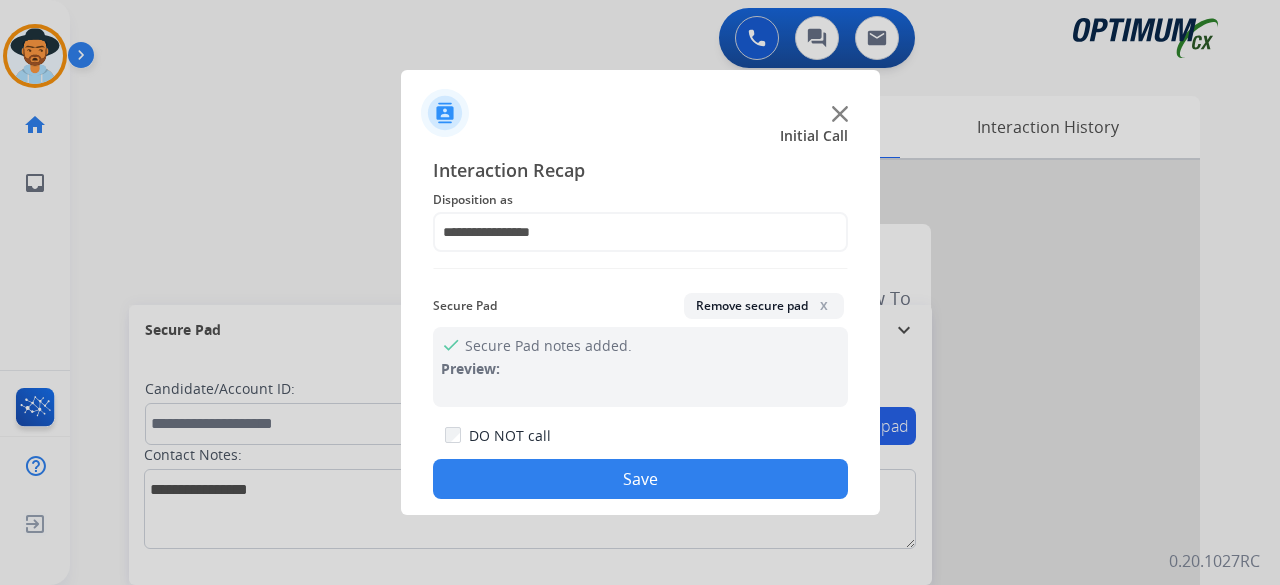 click on "Save" 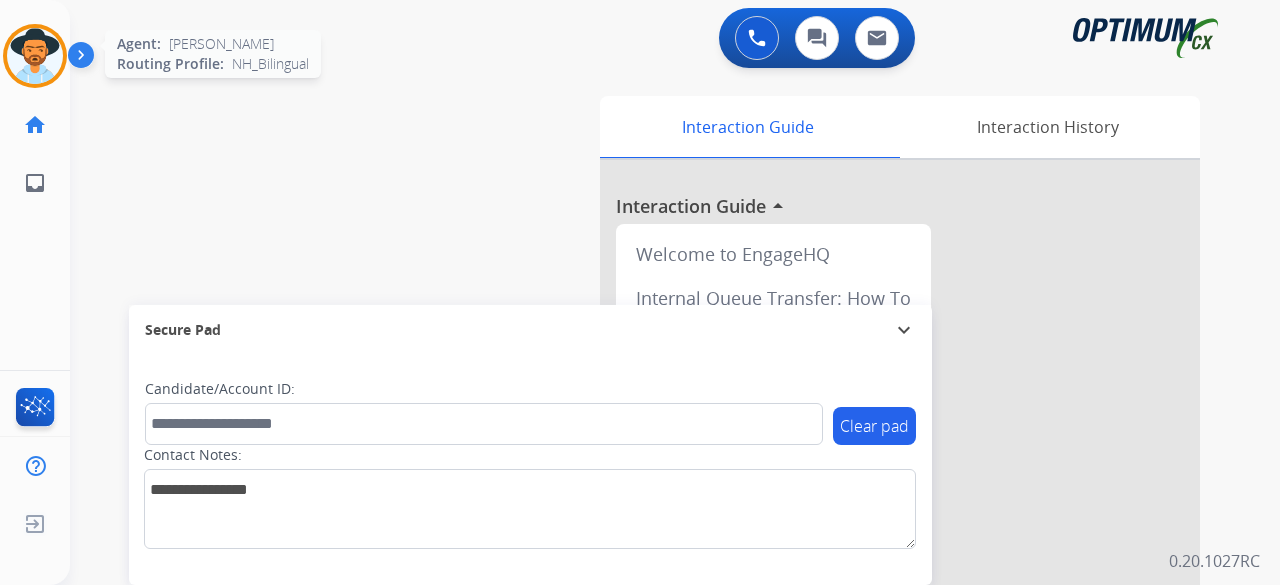 click at bounding box center (35, 56) 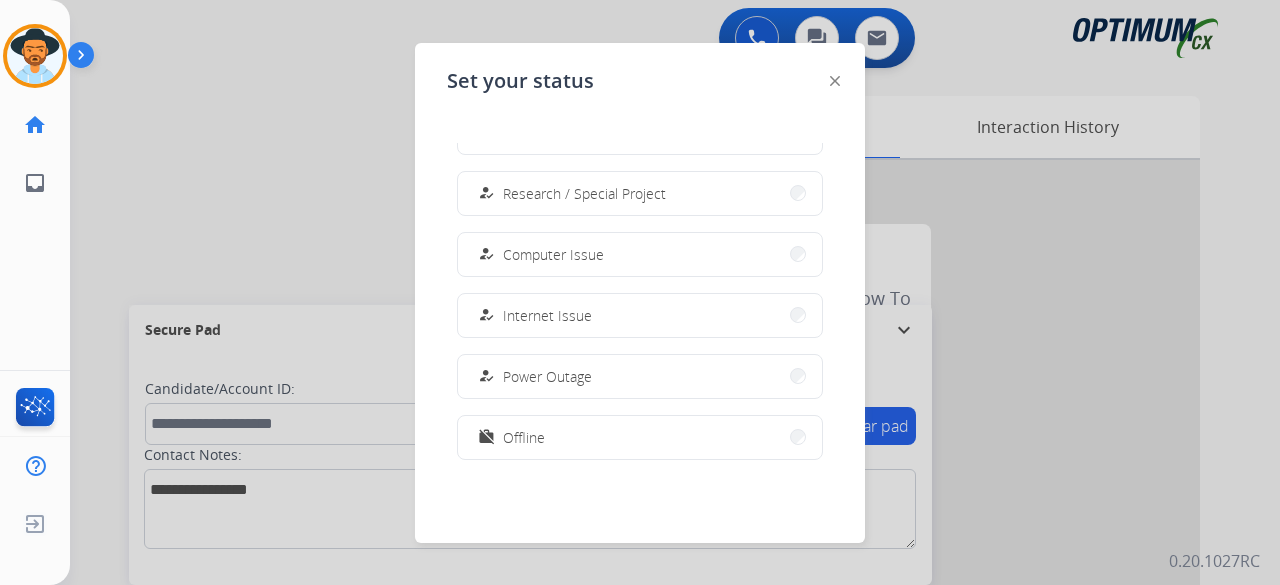 scroll, scrollTop: 499, scrollLeft: 0, axis: vertical 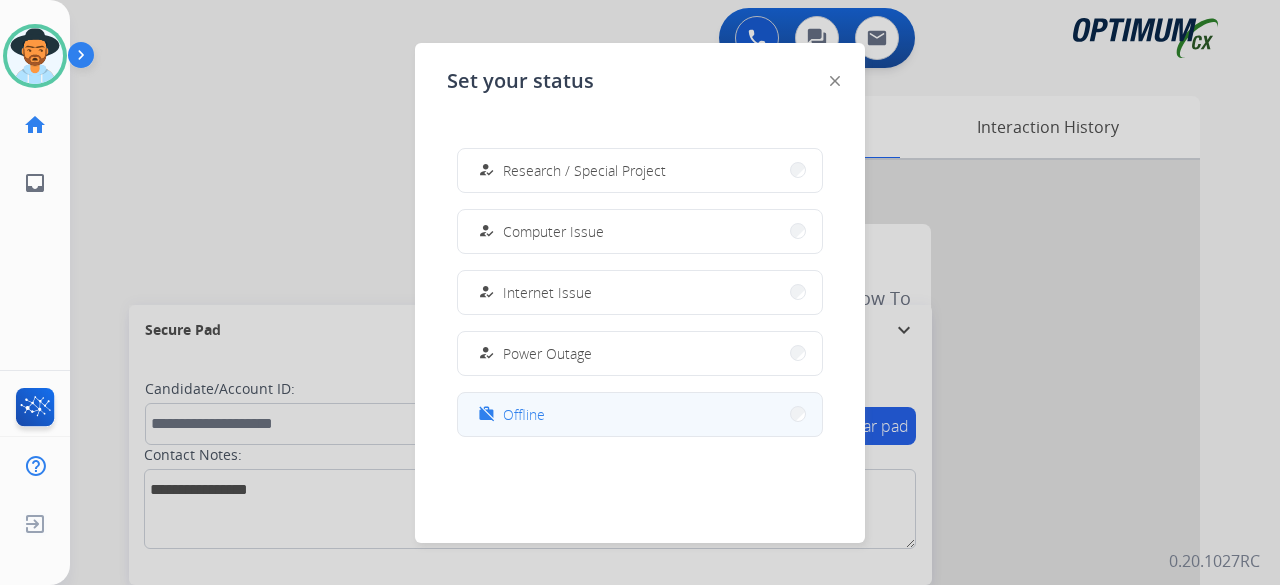 click on "work_off Offline" at bounding box center [640, 414] 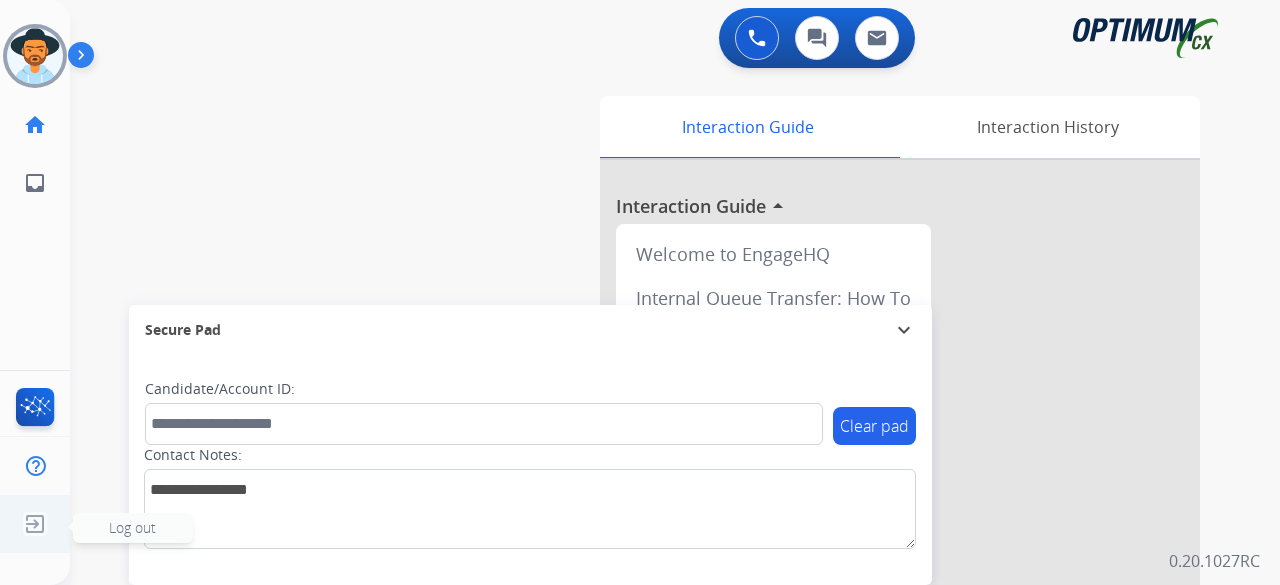 click 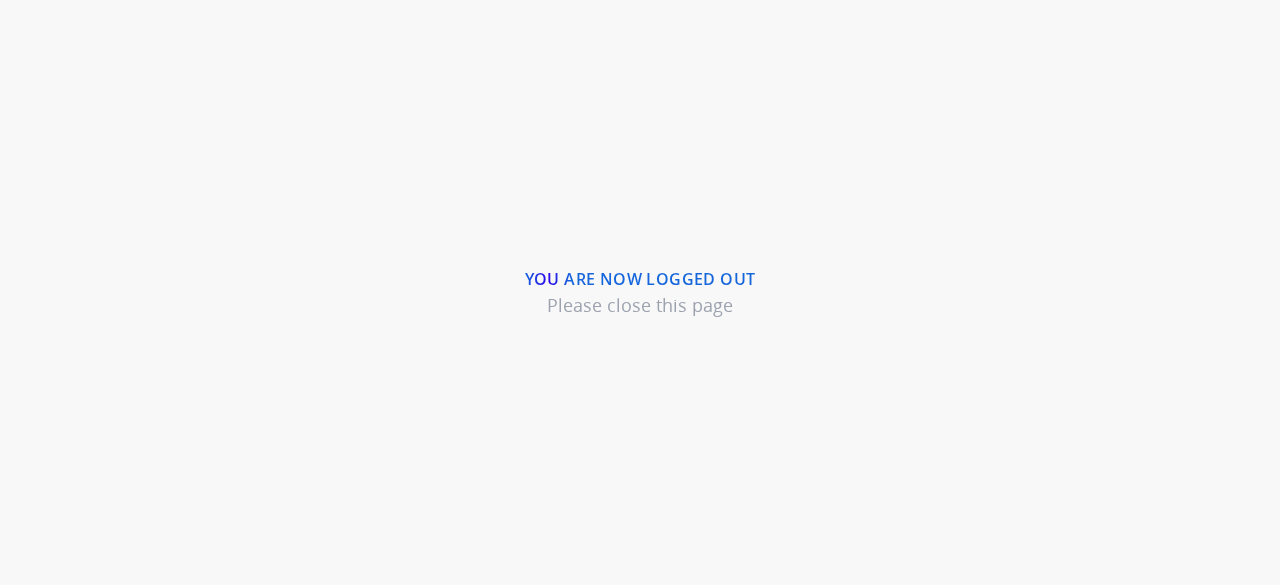 scroll, scrollTop: 0, scrollLeft: 0, axis: both 